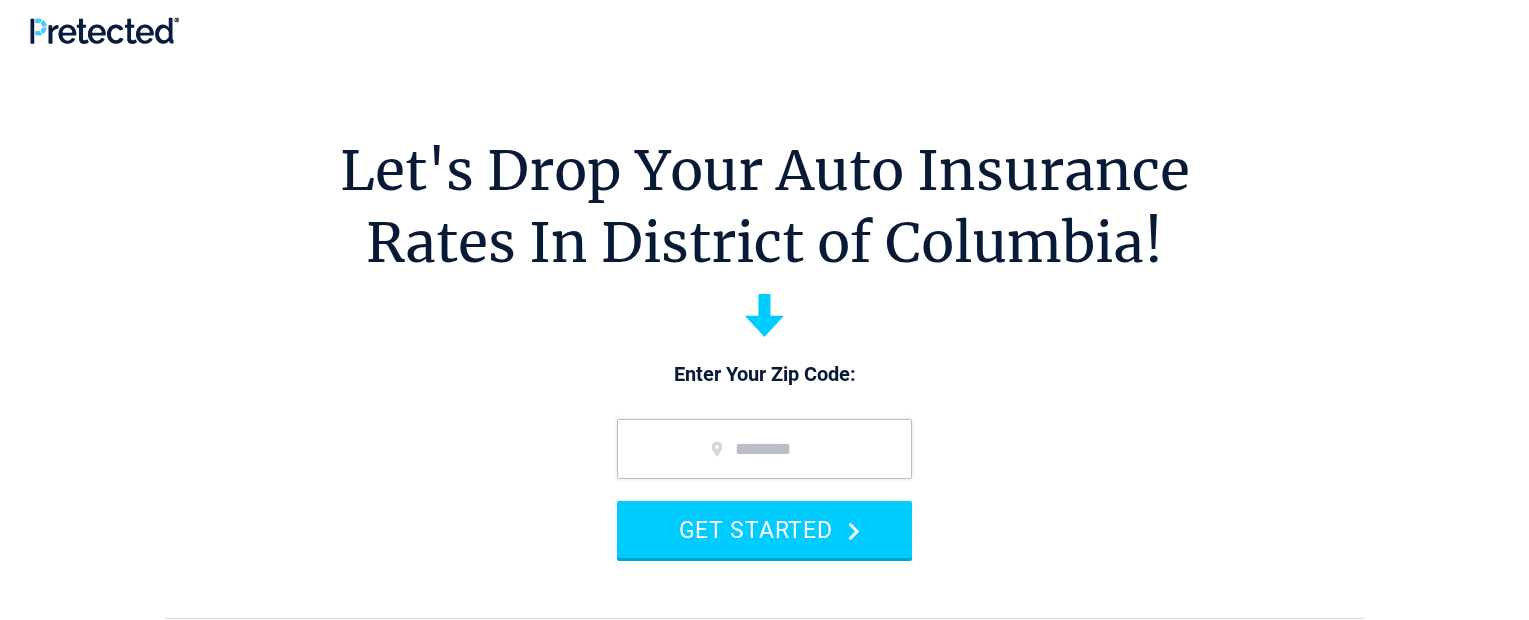 scroll, scrollTop: 0, scrollLeft: 0, axis: both 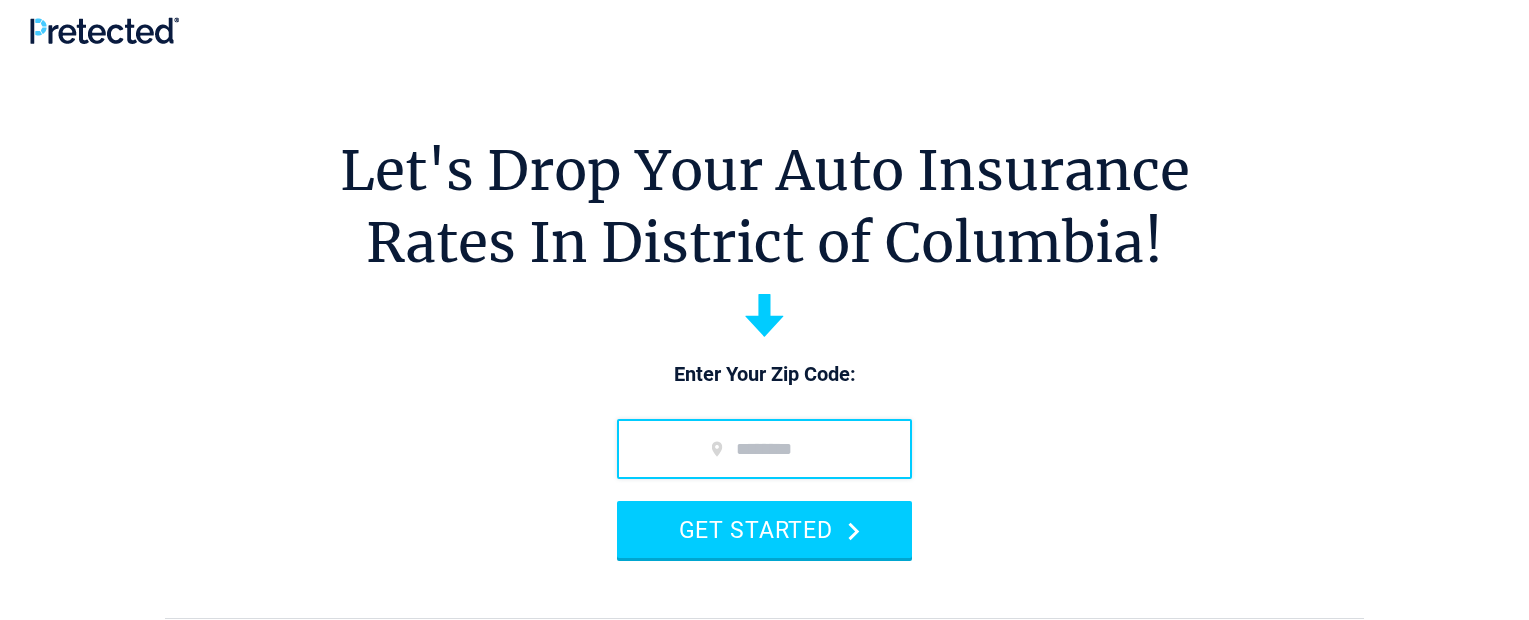 click at bounding box center [764, 449] 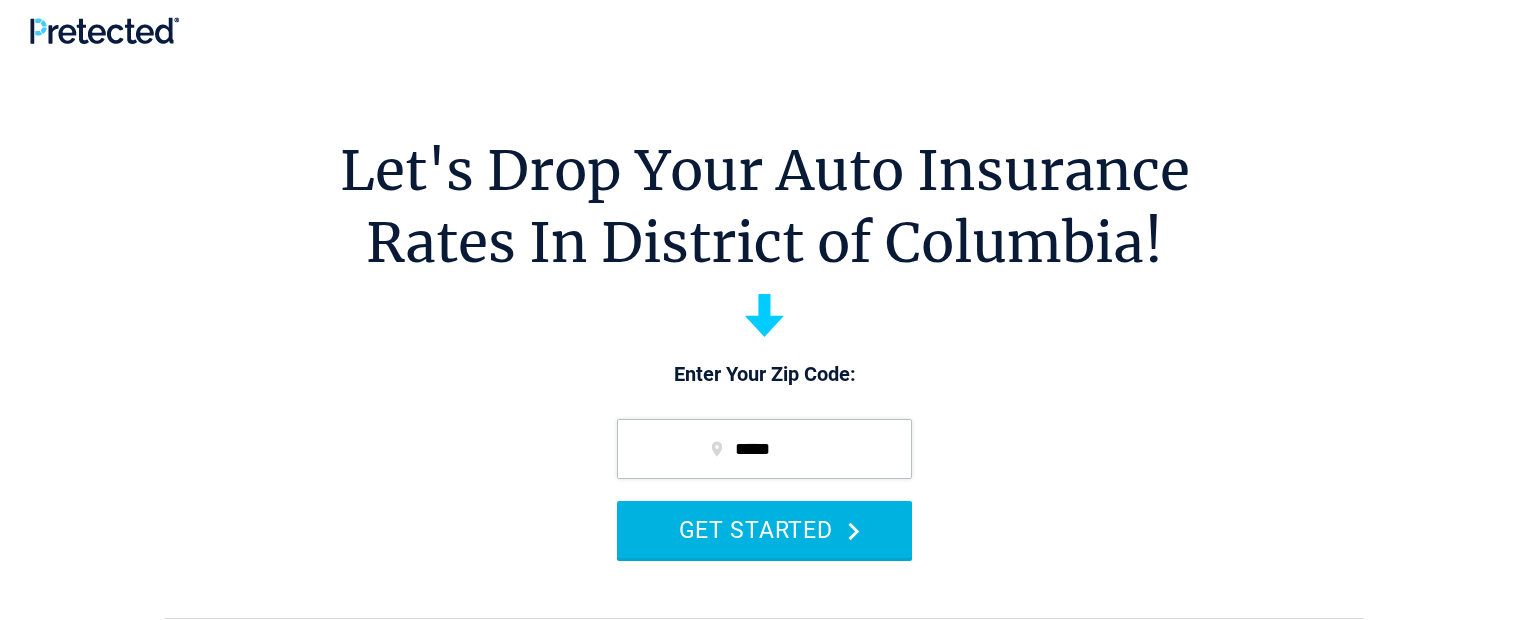 type on "*****" 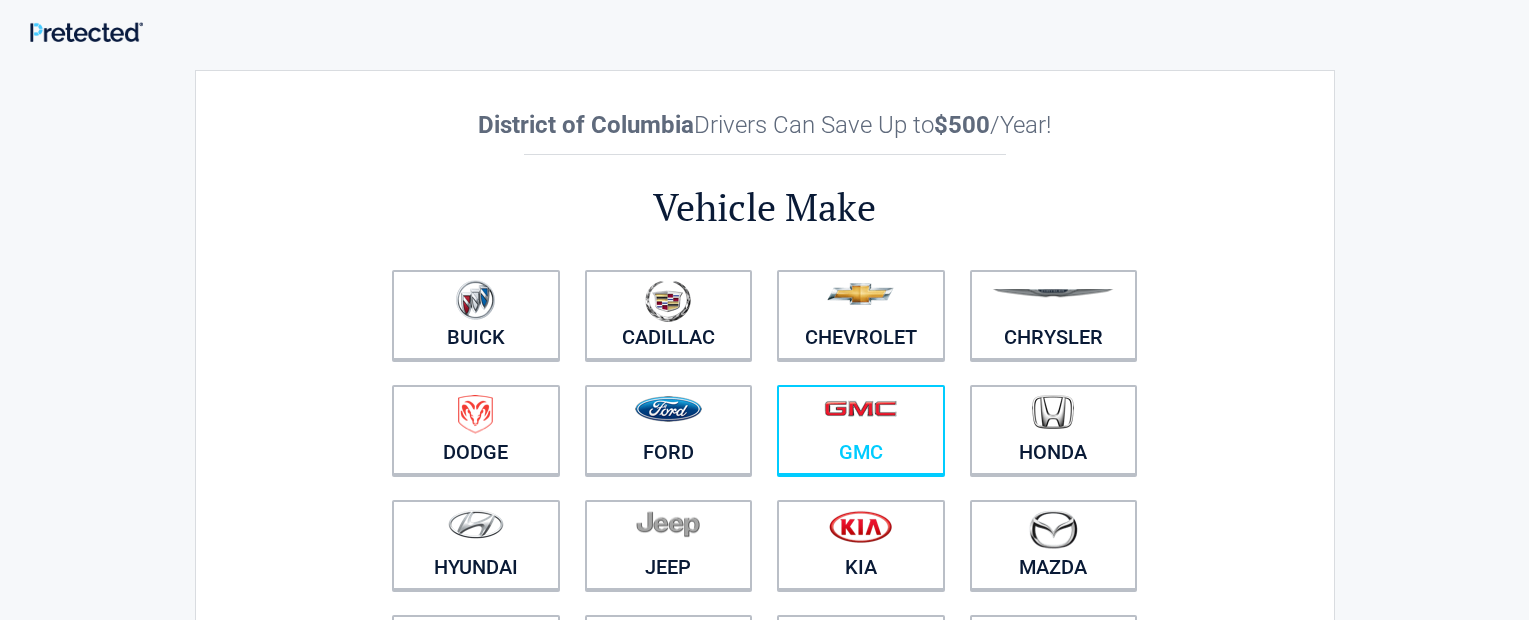 scroll, scrollTop: 0, scrollLeft: 0, axis: both 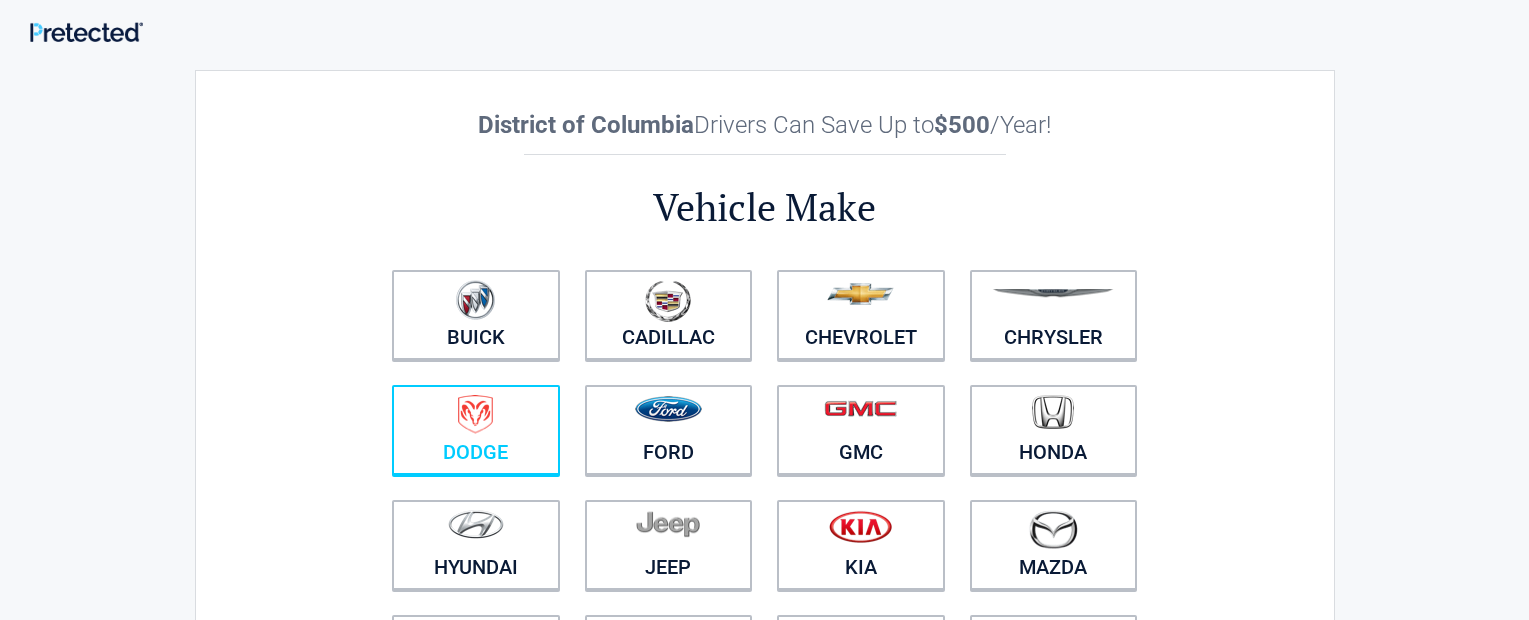 click on "Dodge" at bounding box center [476, 430] 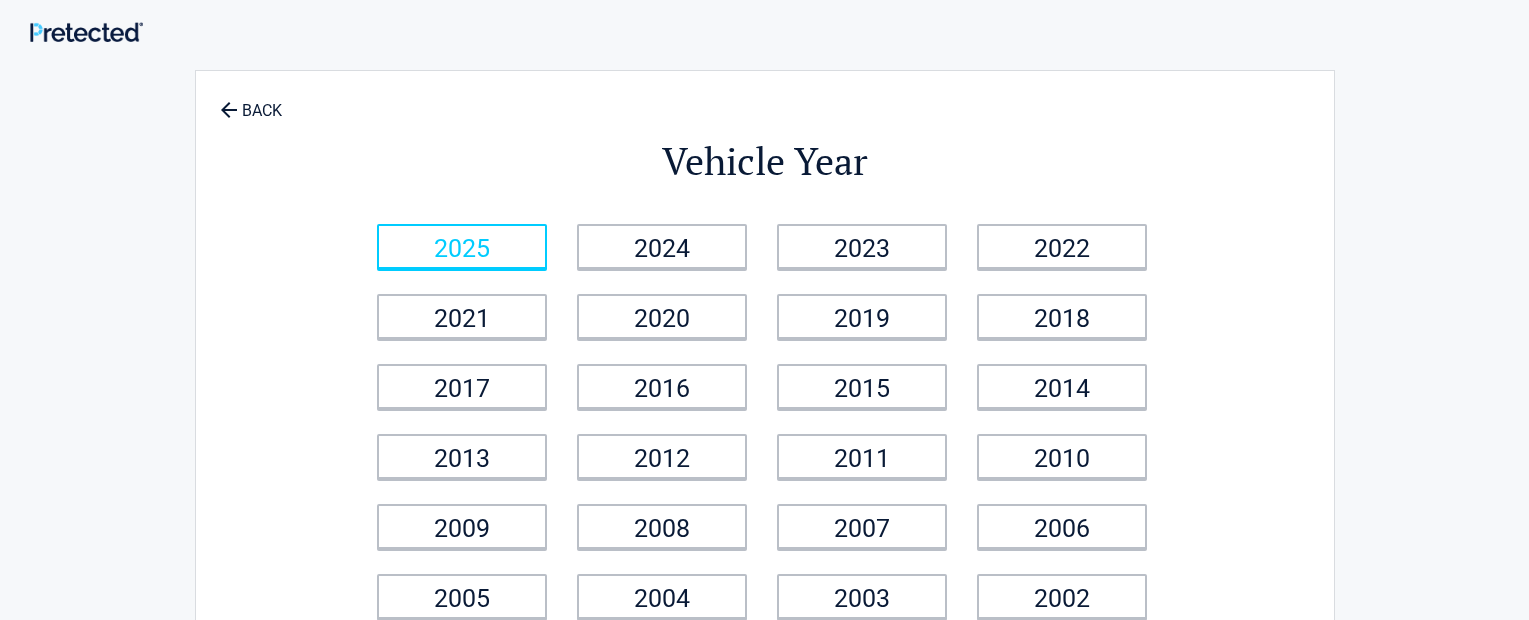 click on "2025" at bounding box center [462, 246] 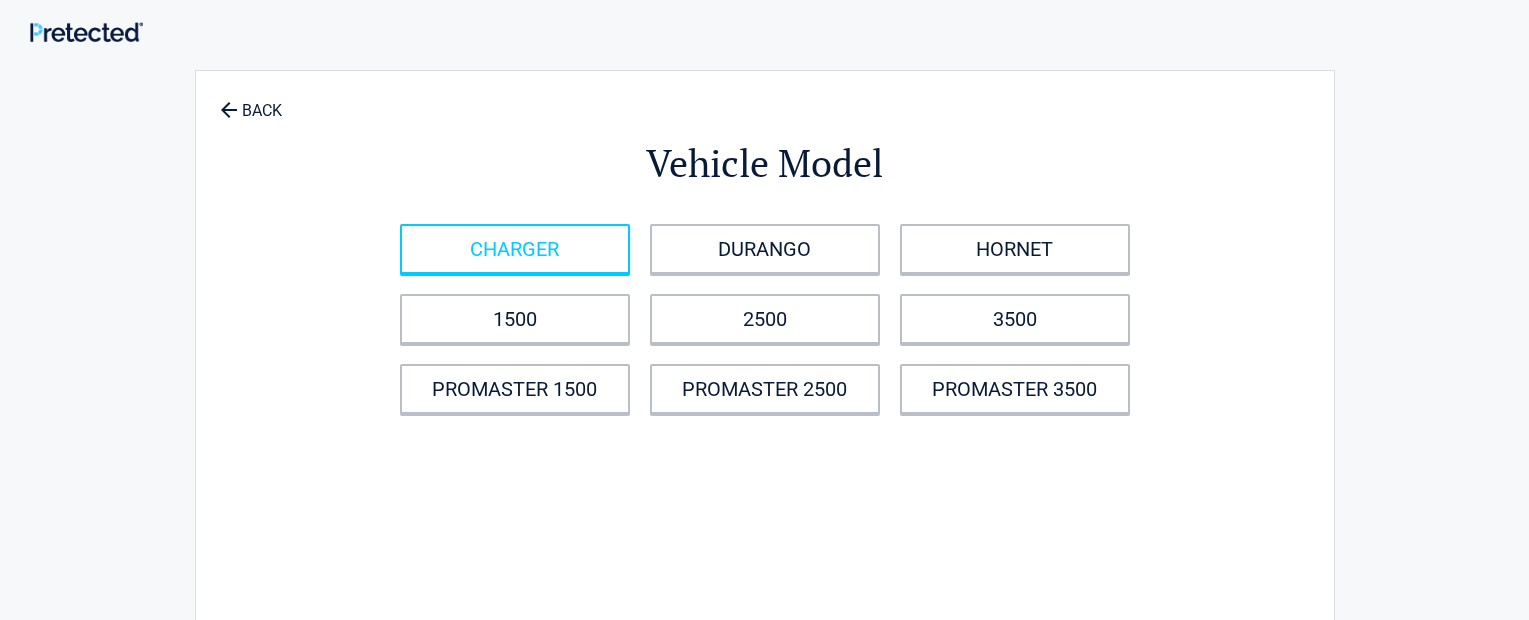 click on "CHARGER" at bounding box center [515, 249] 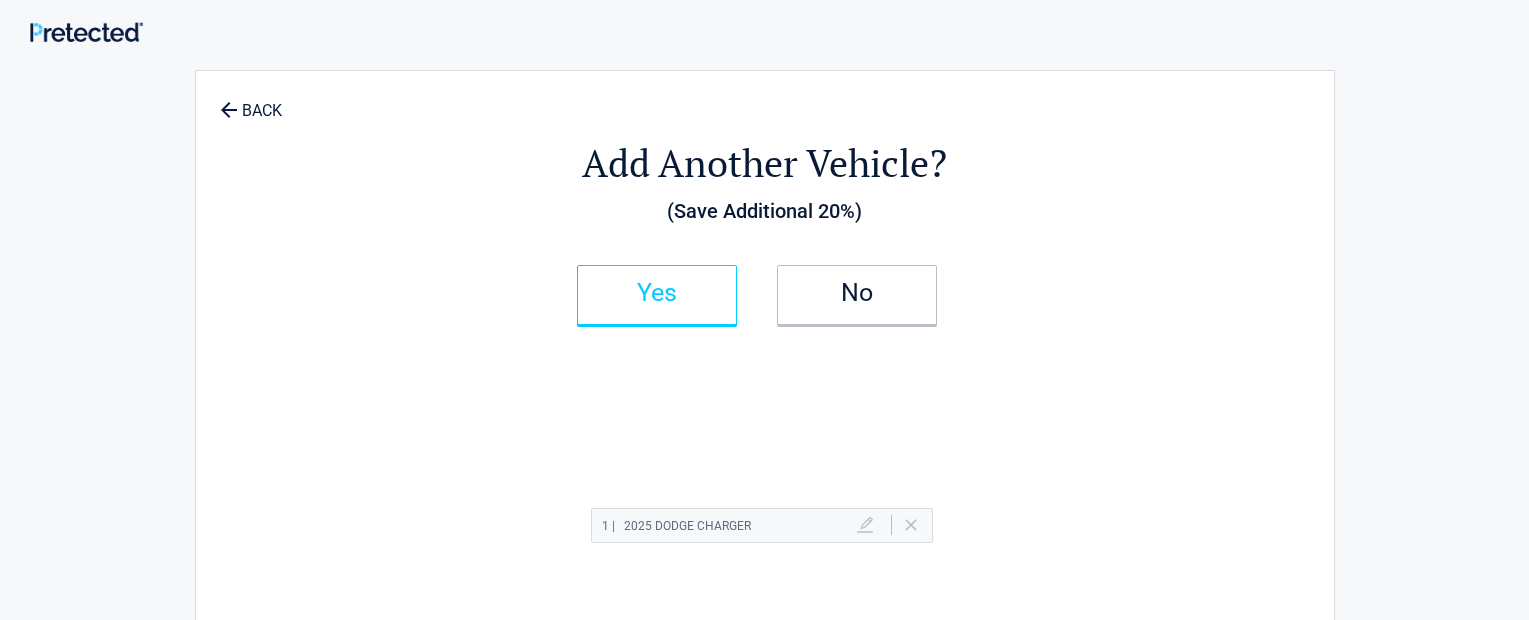 click on "Yes" at bounding box center [657, 293] 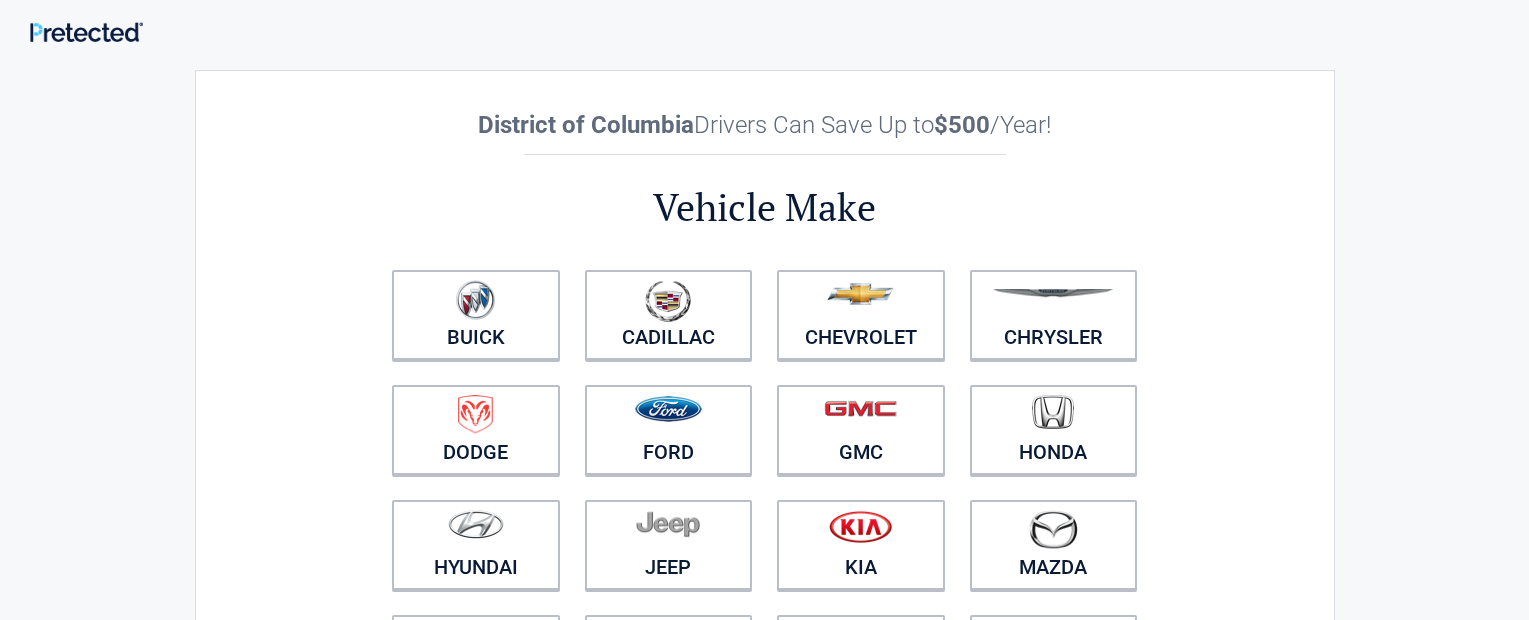 click on "Chevrolet" at bounding box center [861, 315] 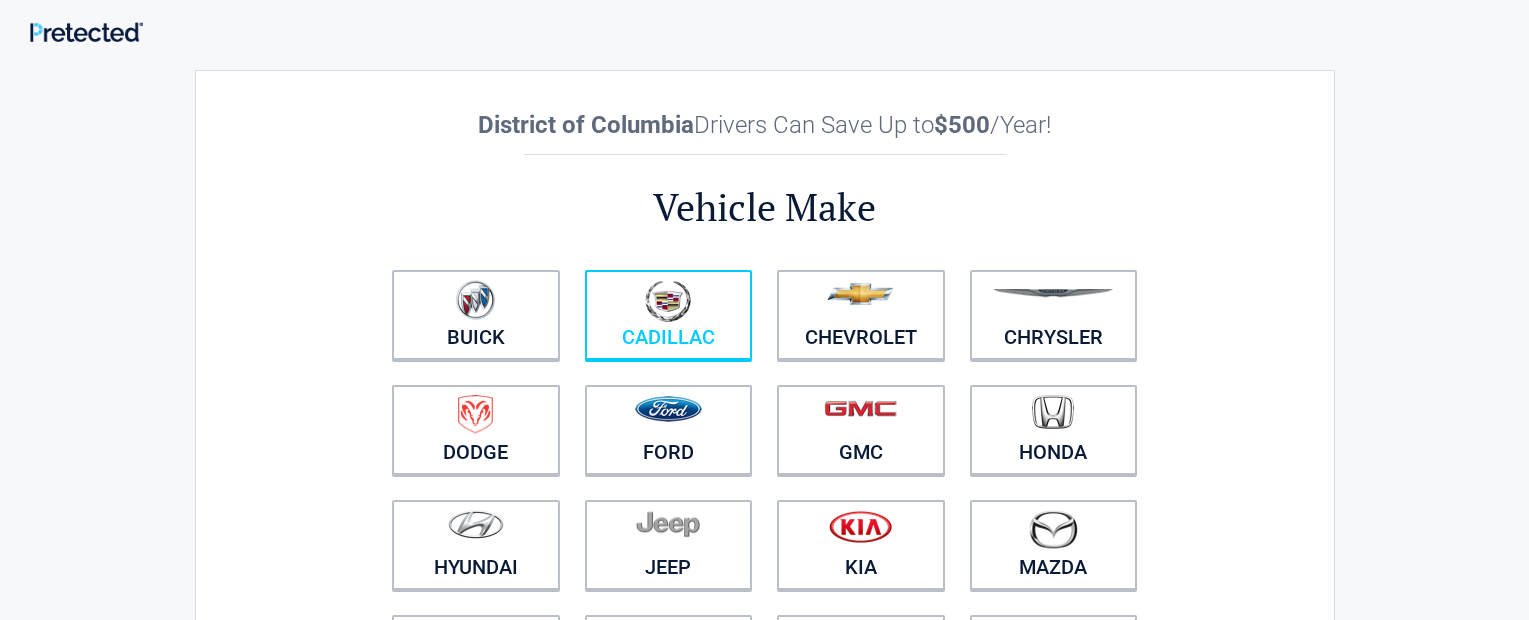 click at bounding box center (669, 302) 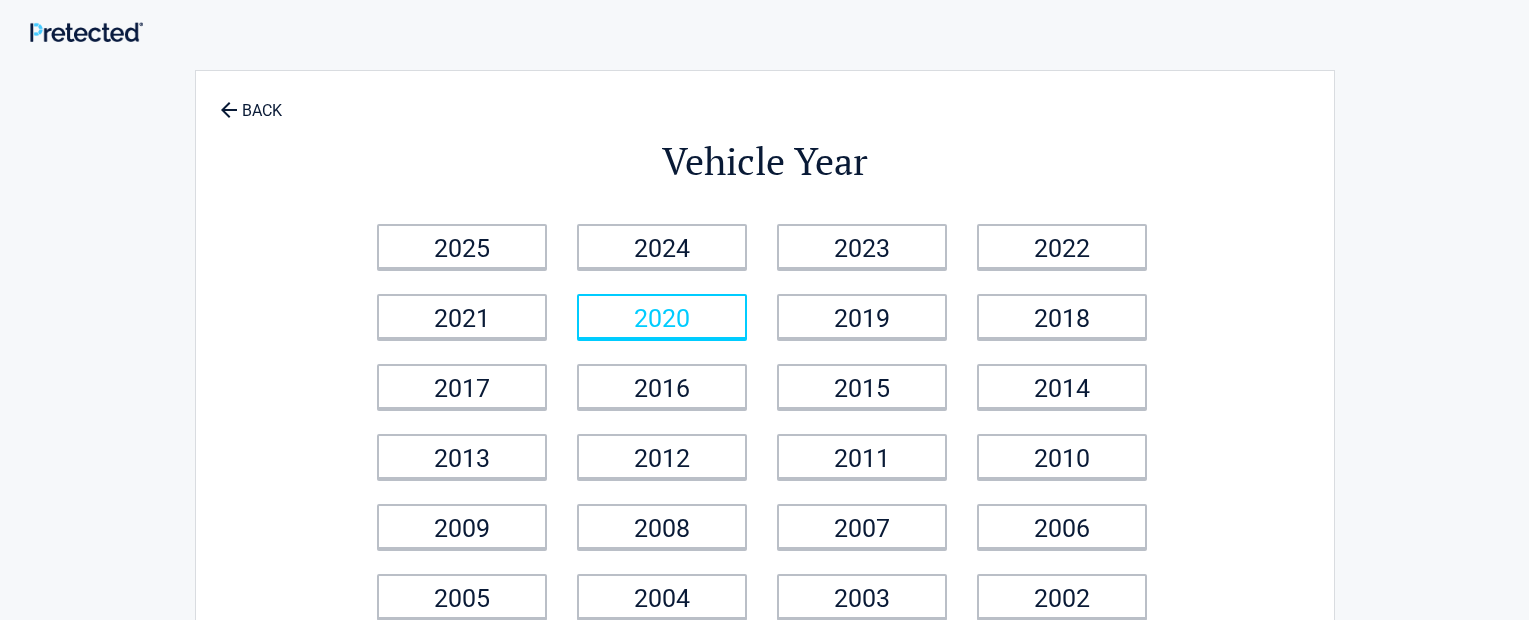 click on "2020" at bounding box center [662, 316] 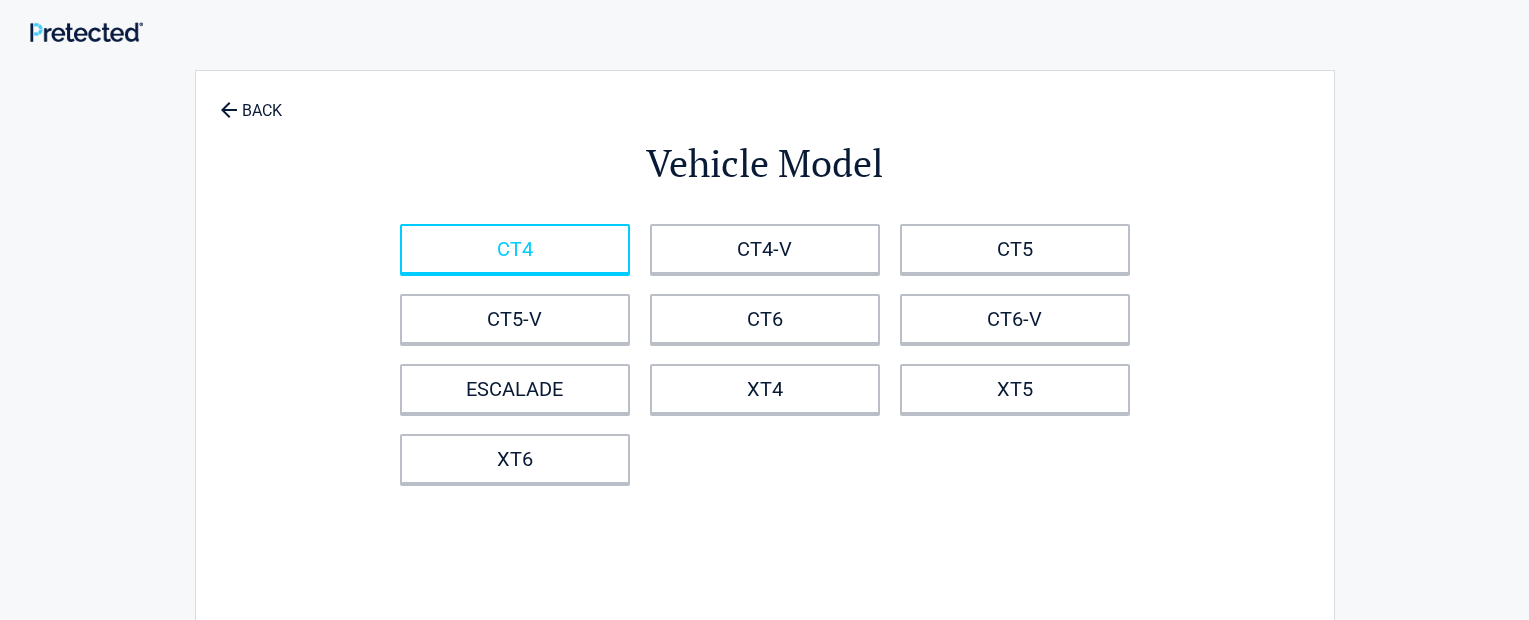 click on "CT4" at bounding box center (515, 249) 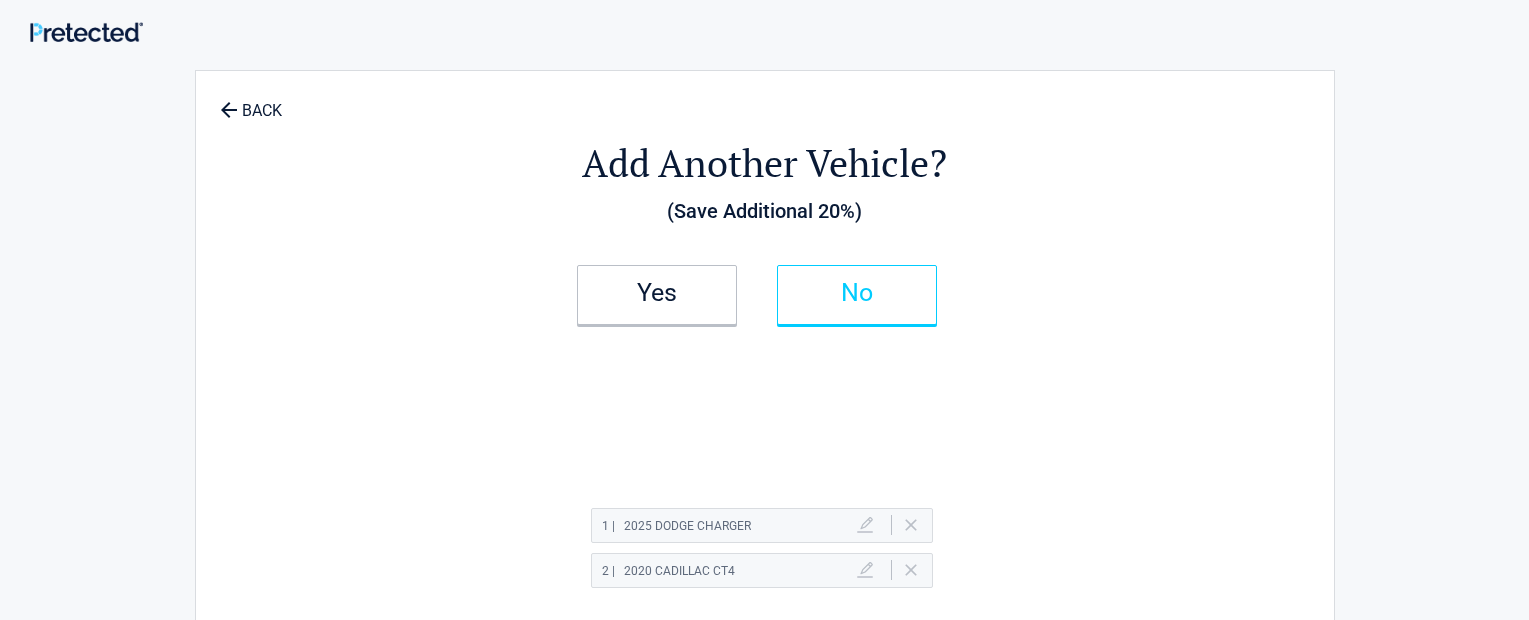 click on "No" at bounding box center (857, 293) 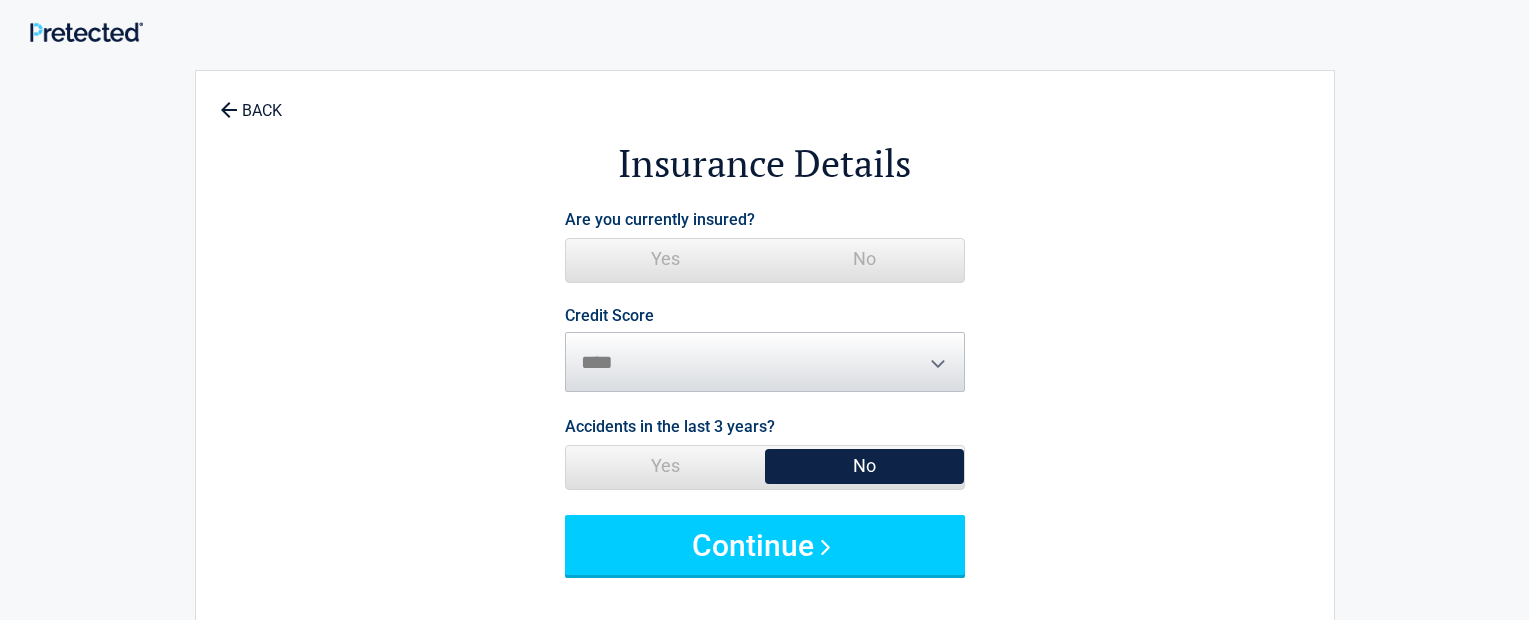 click on "No" at bounding box center (864, 259) 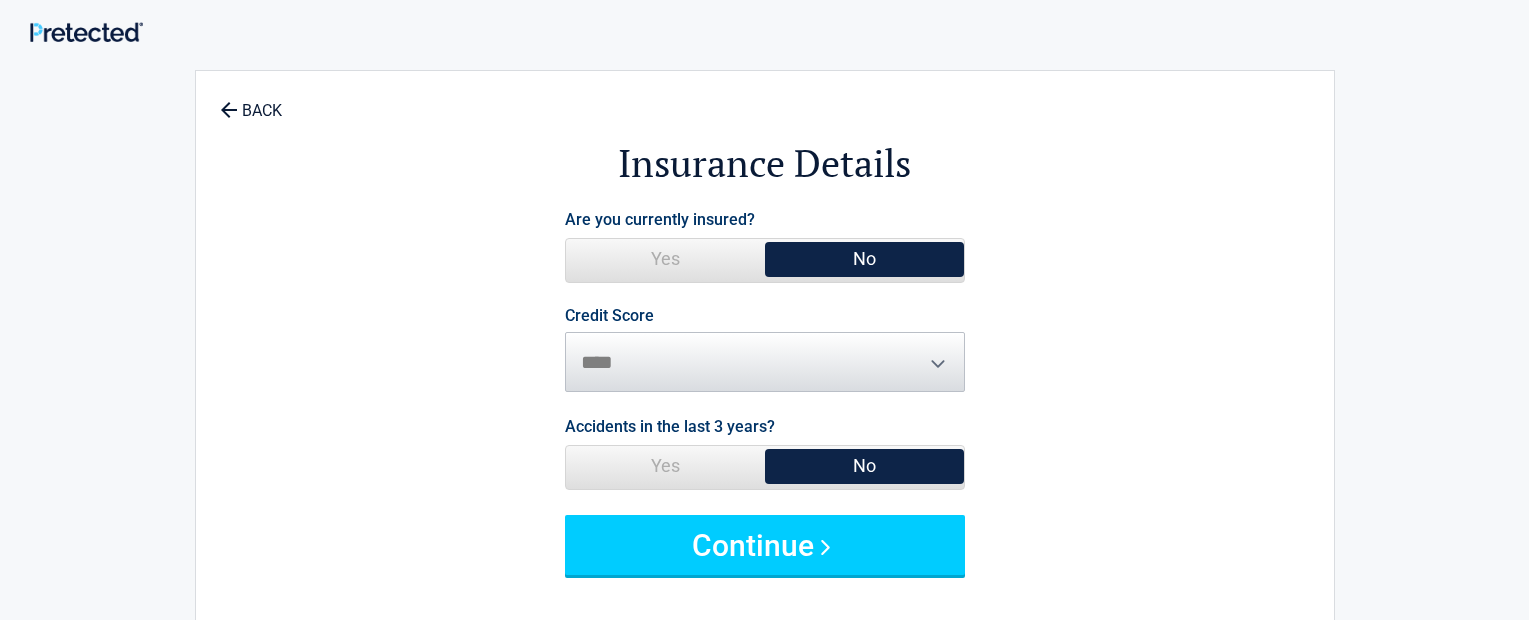 click on "No" at bounding box center (864, 259) 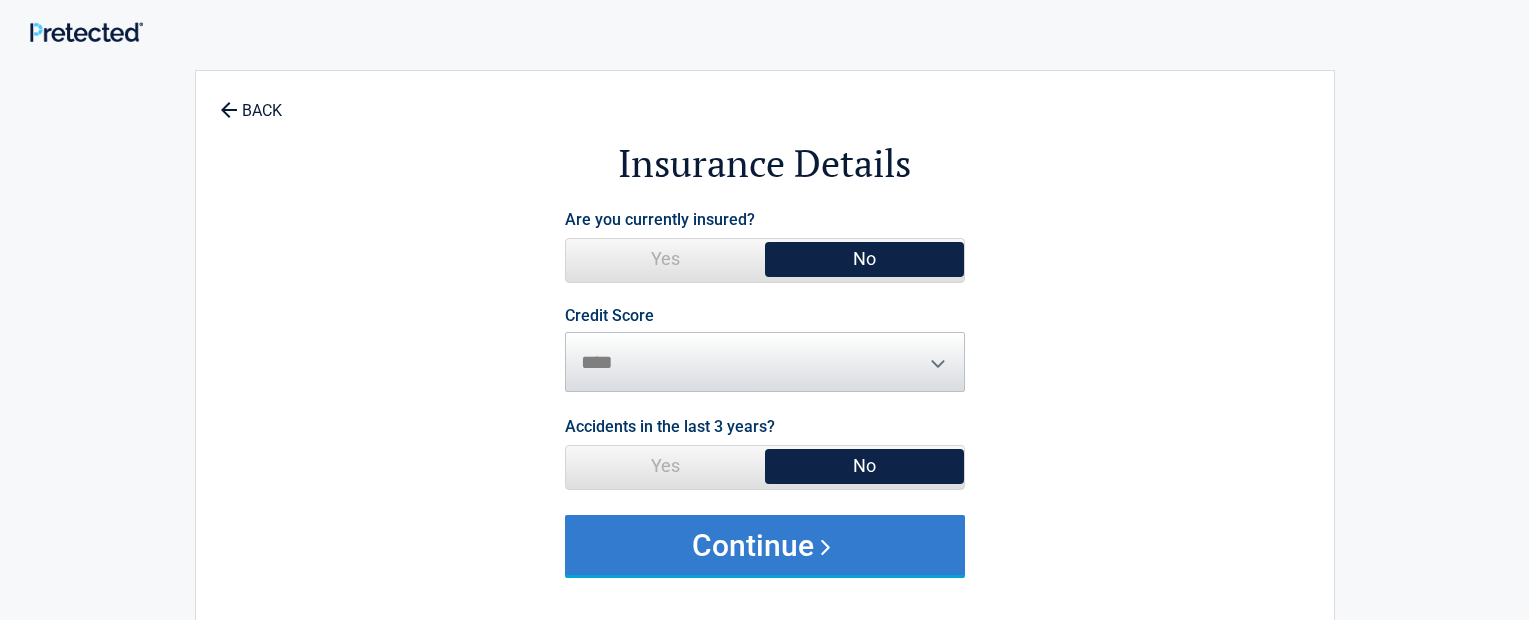 click on "Continue" at bounding box center (765, 545) 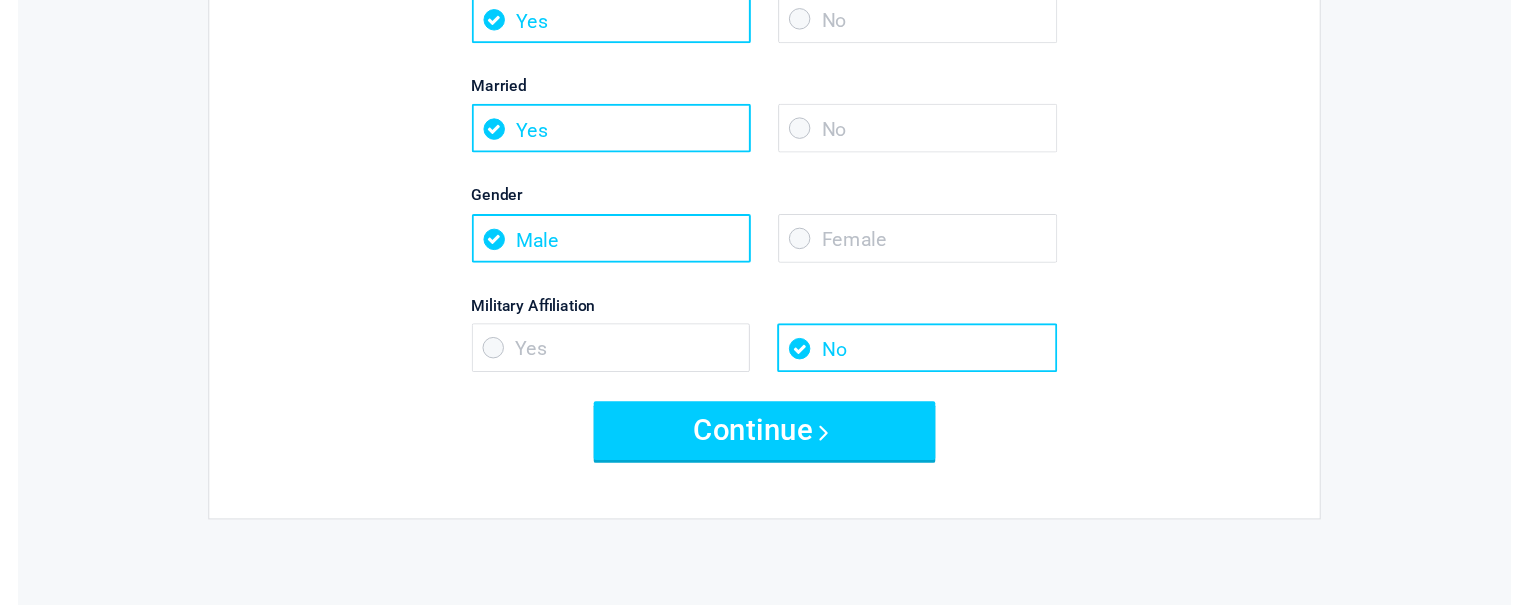scroll, scrollTop: 480, scrollLeft: 0, axis: vertical 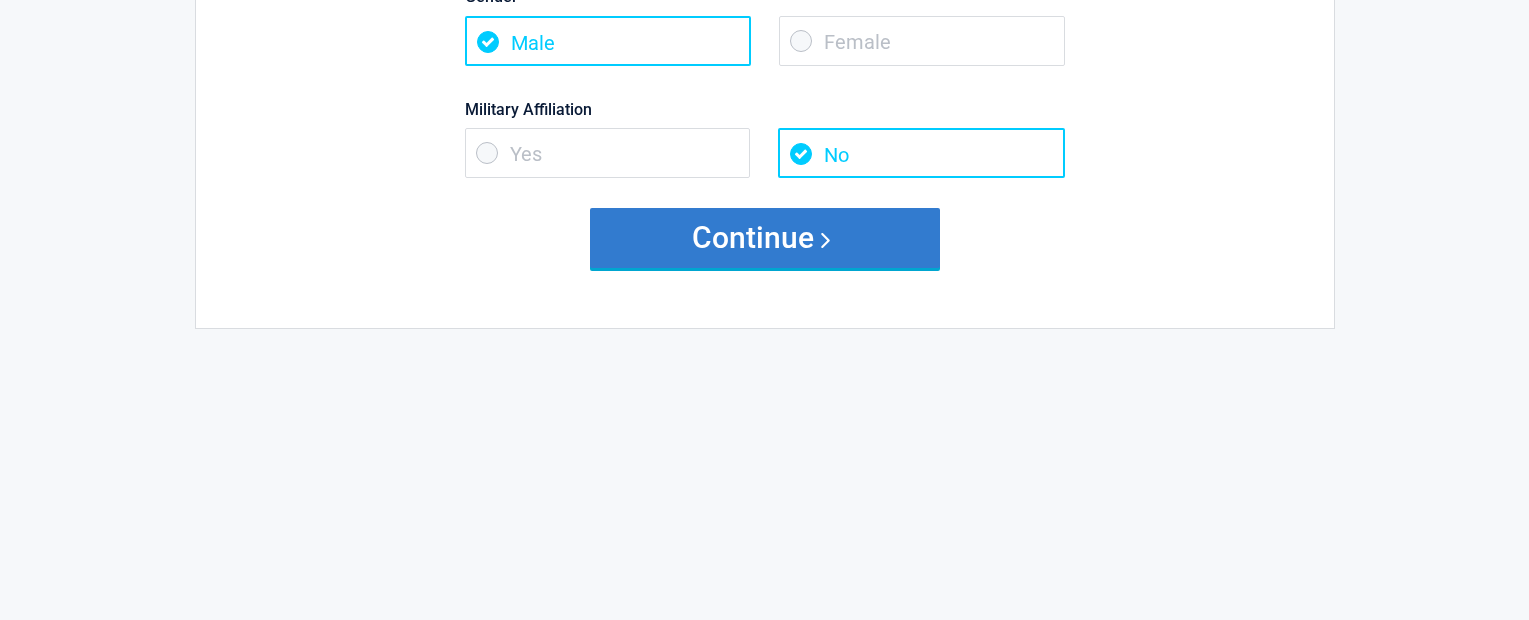 click on "Continue" at bounding box center (765, 238) 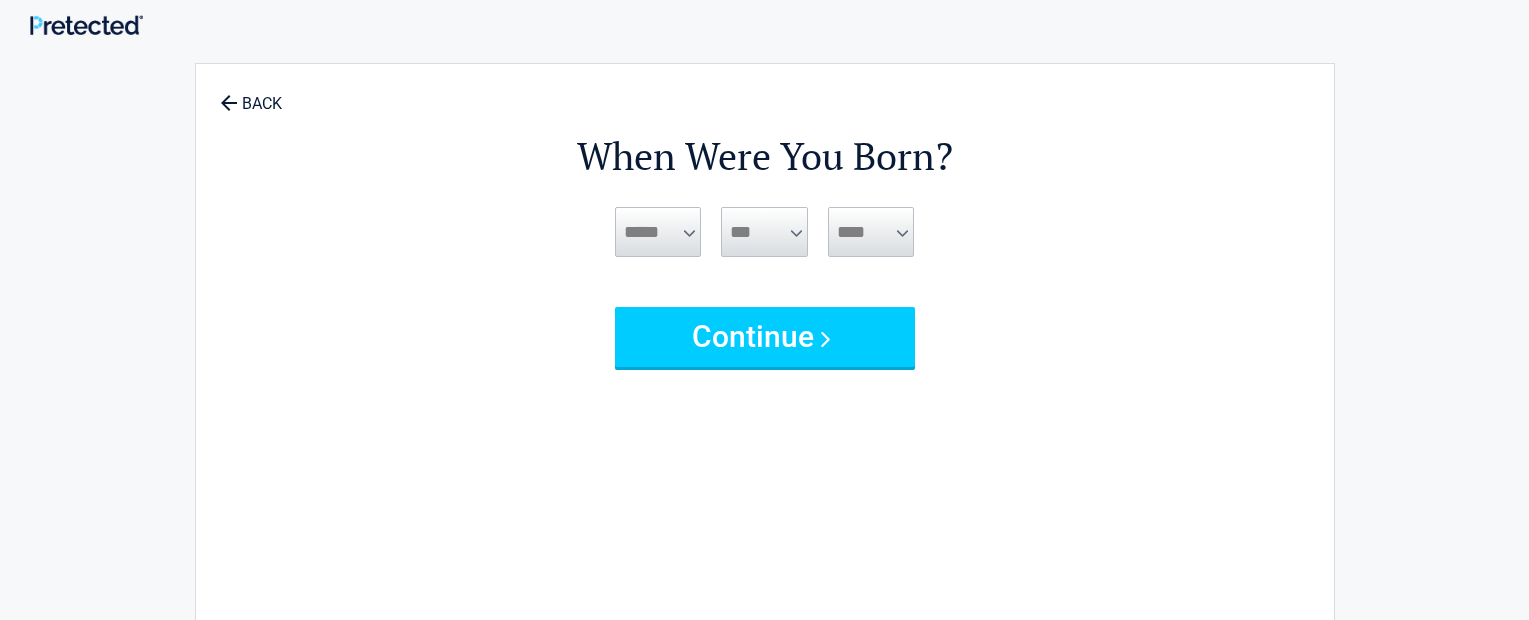 scroll, scrollTop: 0, scrollLeft: 0, axis: both 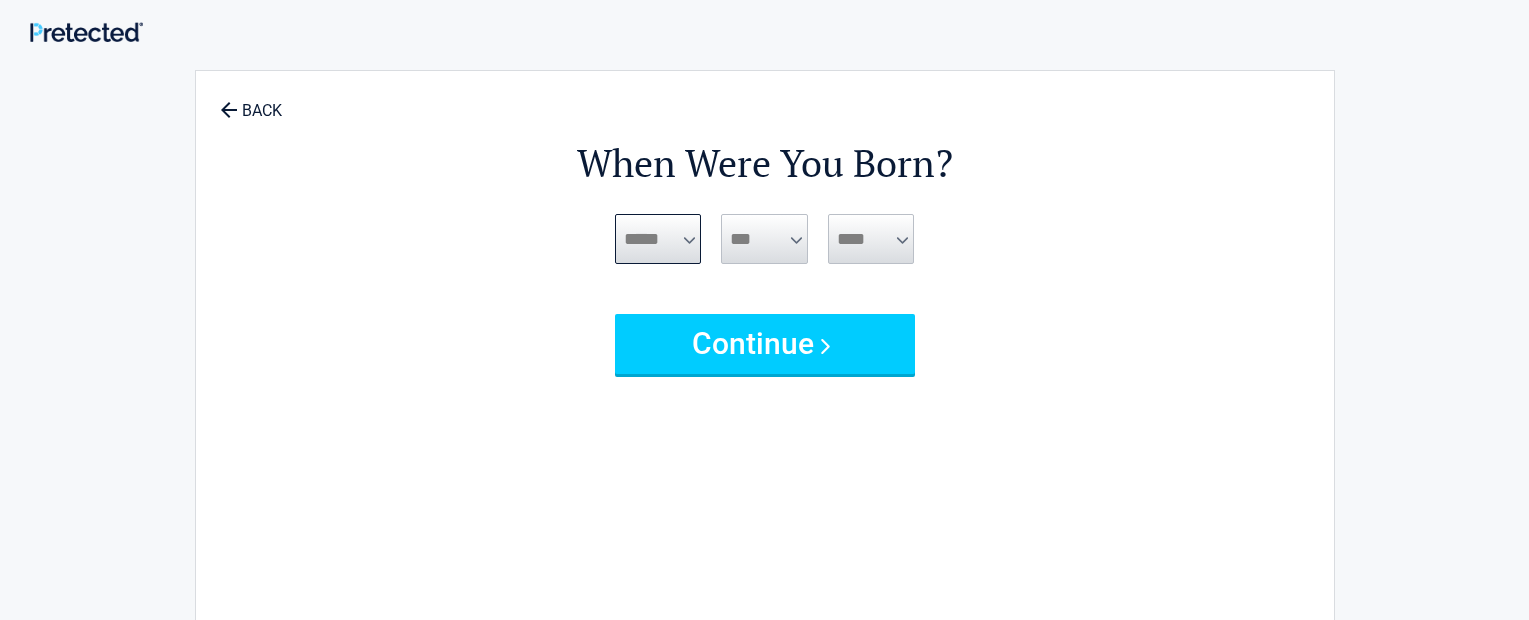 select on "*" 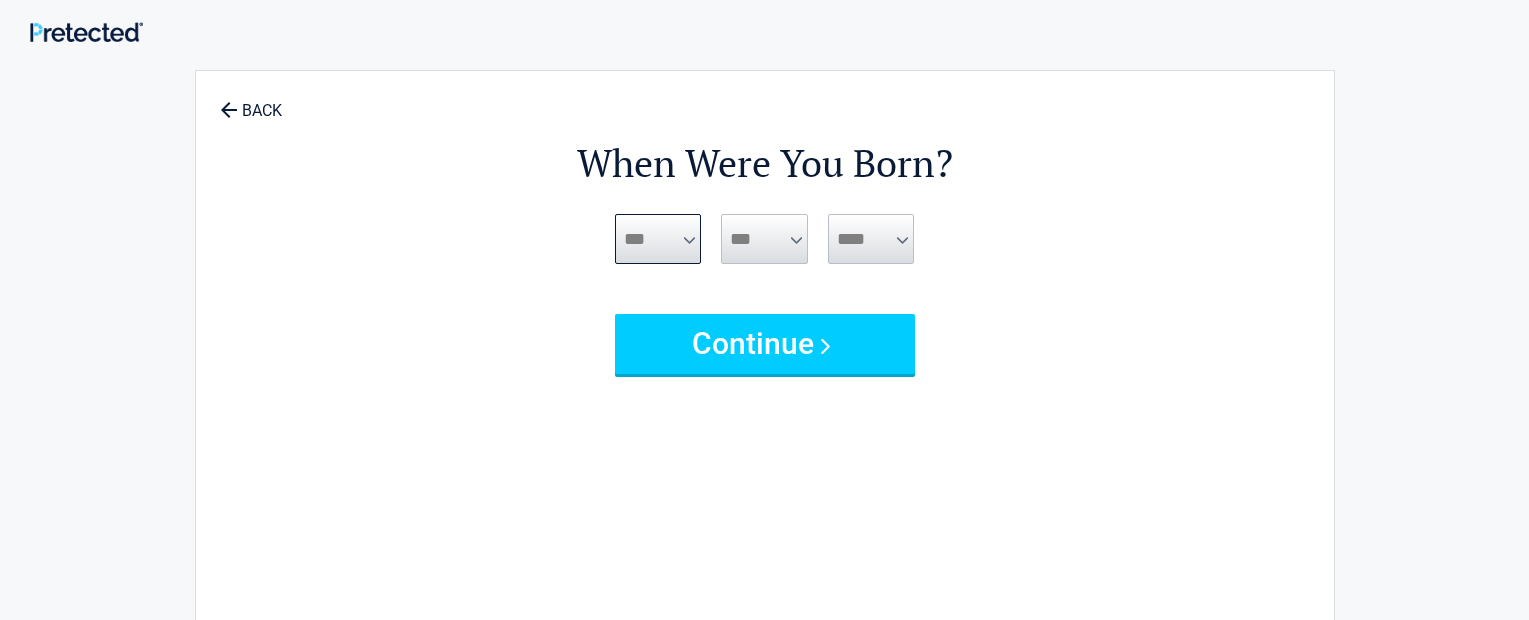 click on "*****
***
***
***
***
***
***
***
***
***
***
***
***" at bounding box center [658, 239] 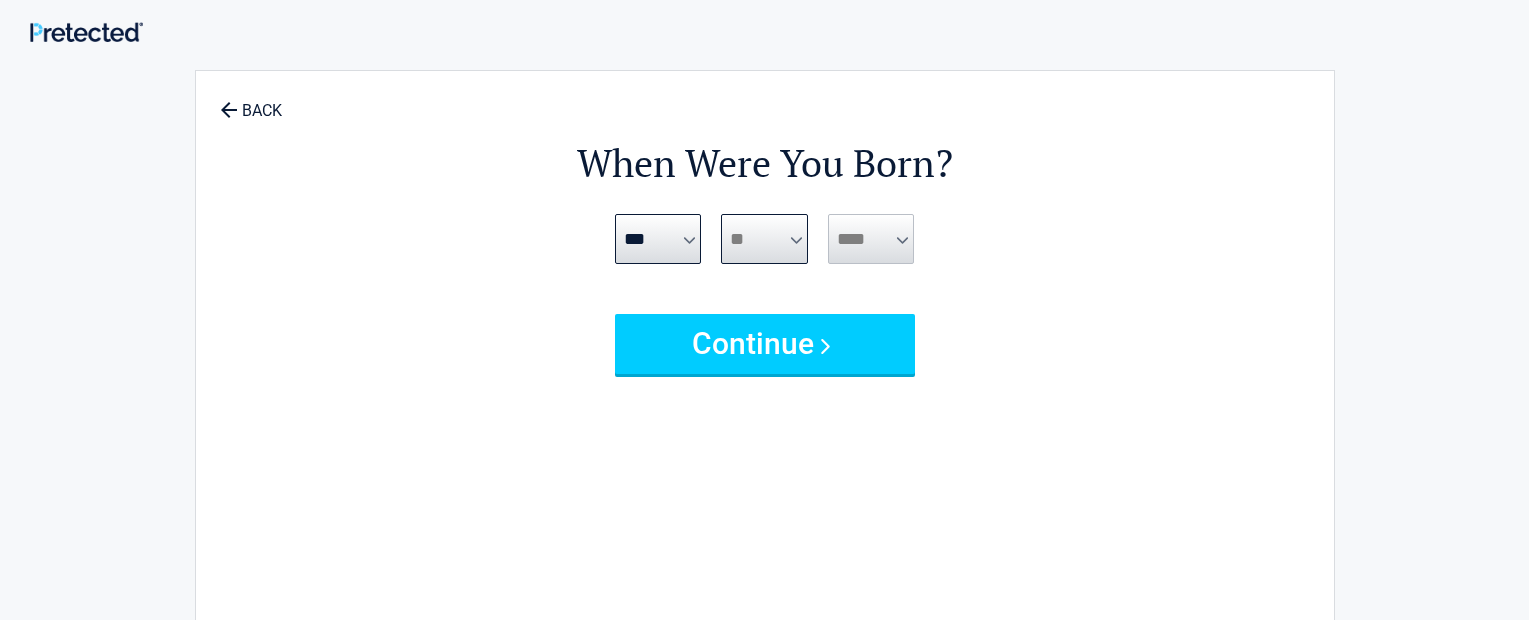 drag, startPoint x: 760, startPoint y: 232, endPoint x: 874, endPoint y: 232, distance: 114 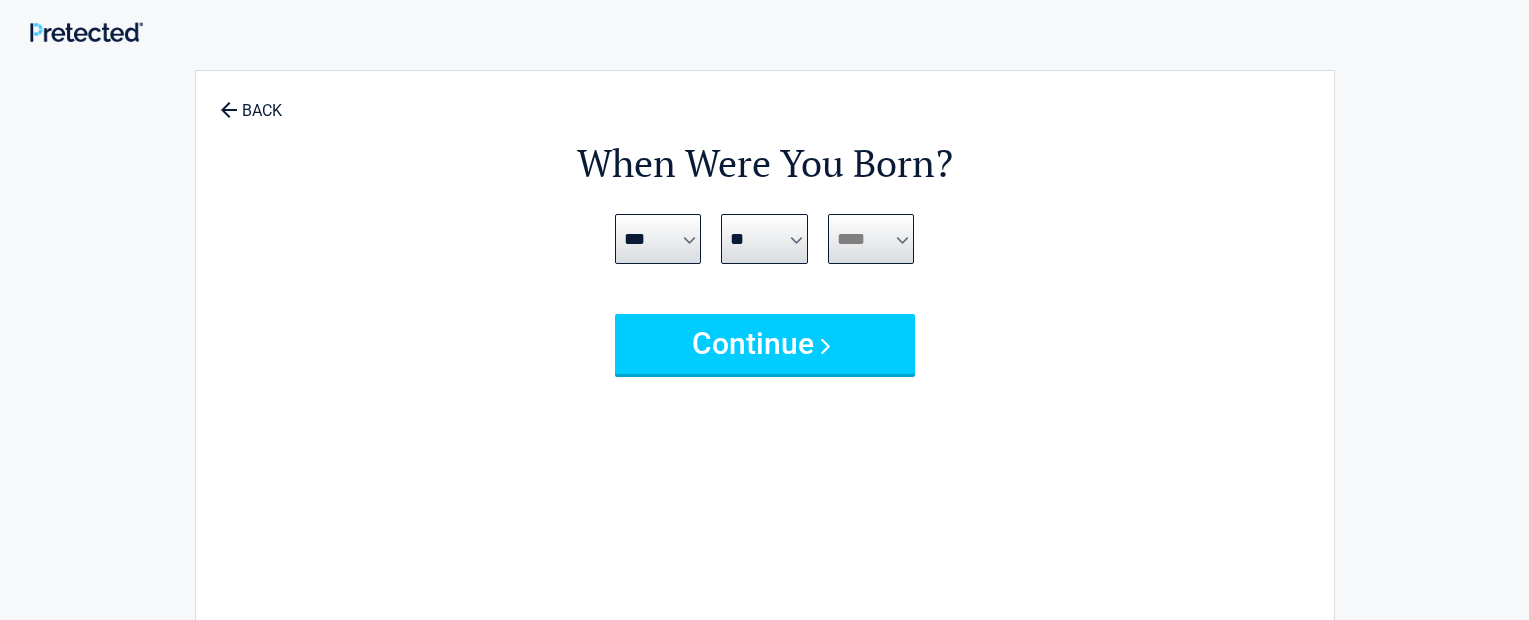 click on "****
****
****
****
****
****
****
****
****
****
****
****
****
****
****
****
****
****
****
****
****
****
****
****
****
****
****
****
****
****
****
****
****
****
****
****
****
****
****
****
****
****
****
****
****
****
****
****
****
****
****
****
****
****
****
****
****
****
****
****
****
****
****
****" at bounding box center [871, 239] 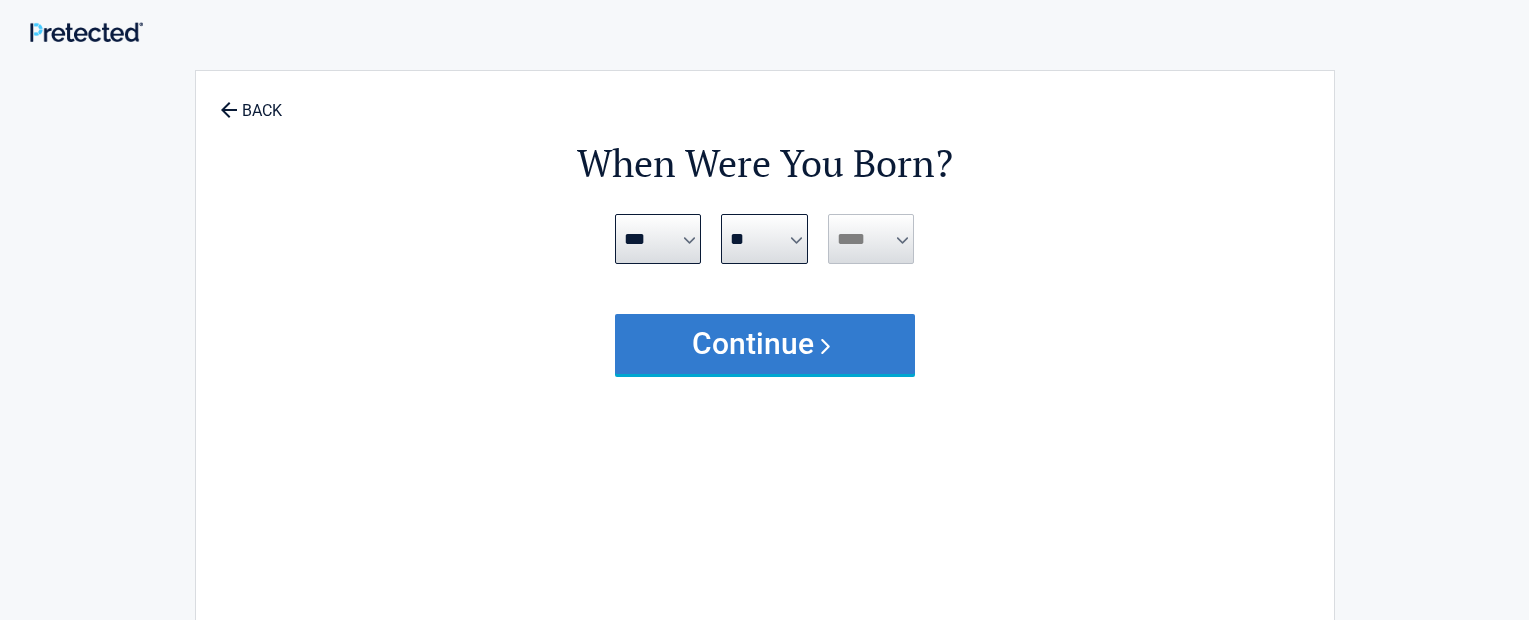 click on "Continue" at bounding box center (765, 344) 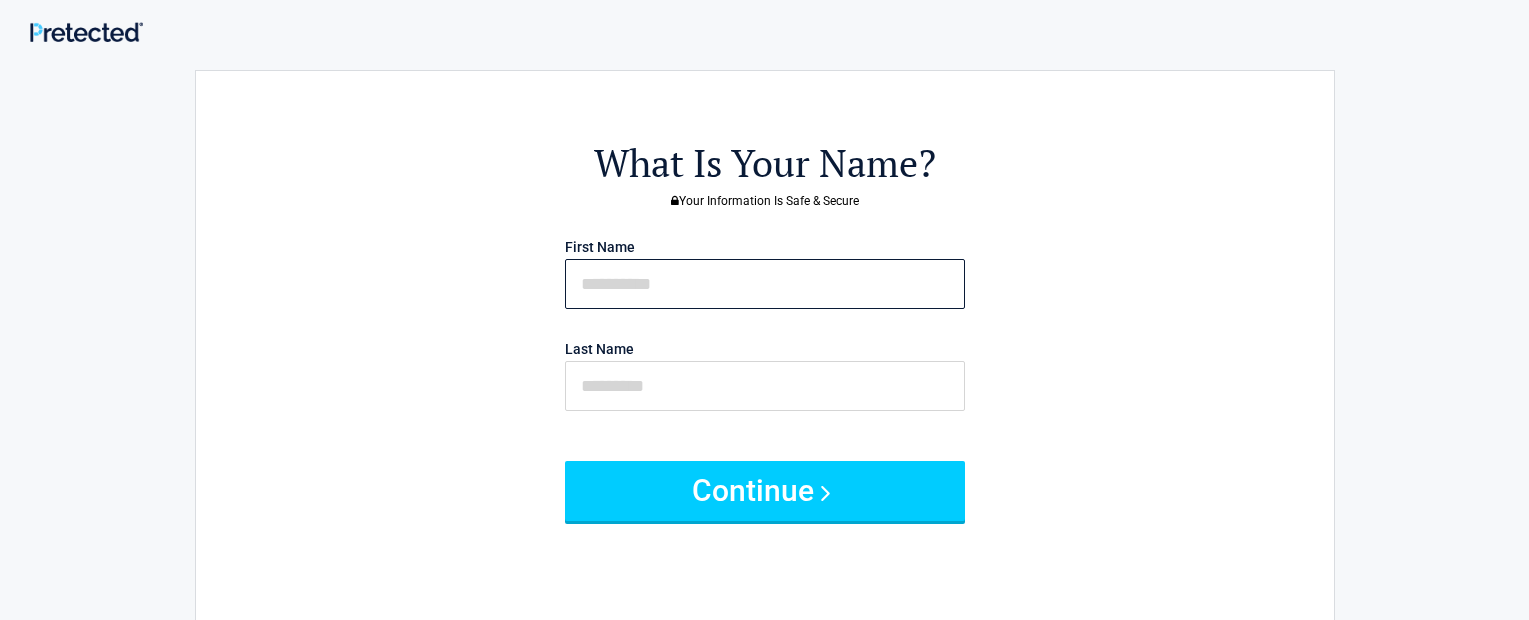 click at bounding box center (765, 284) 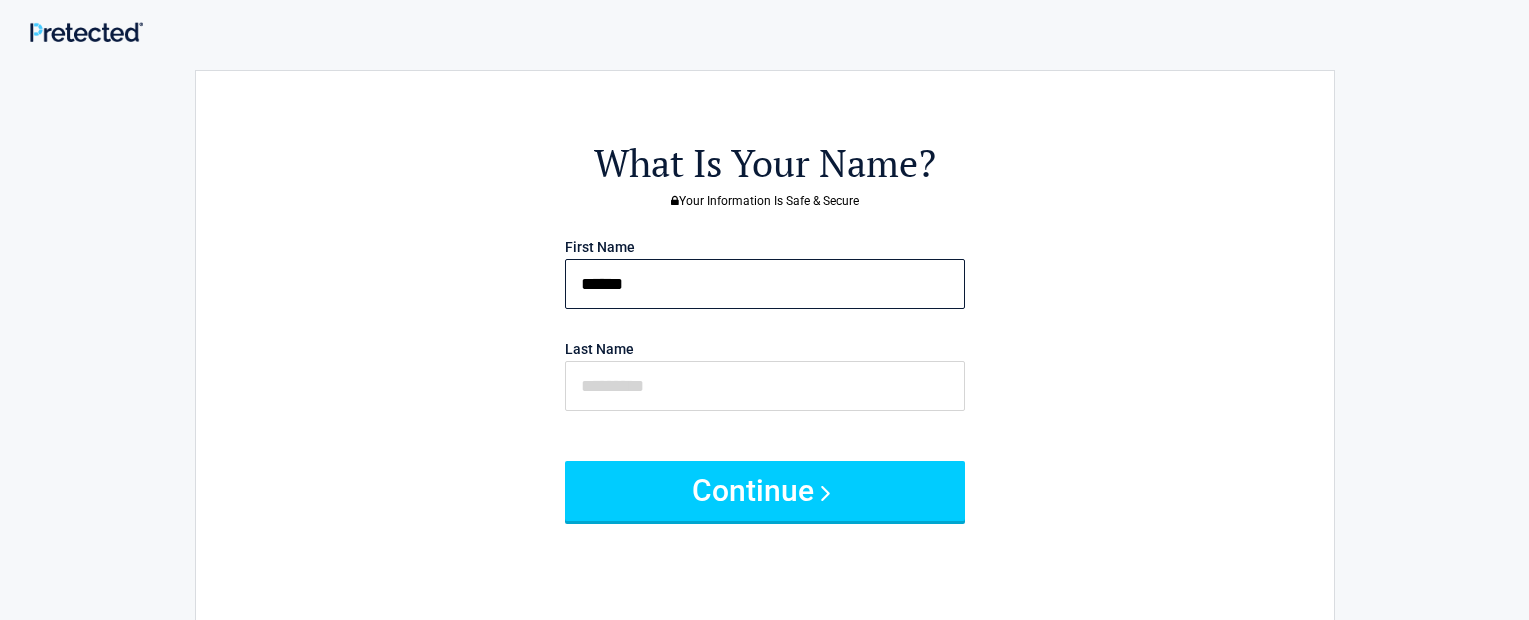 type on "*****" 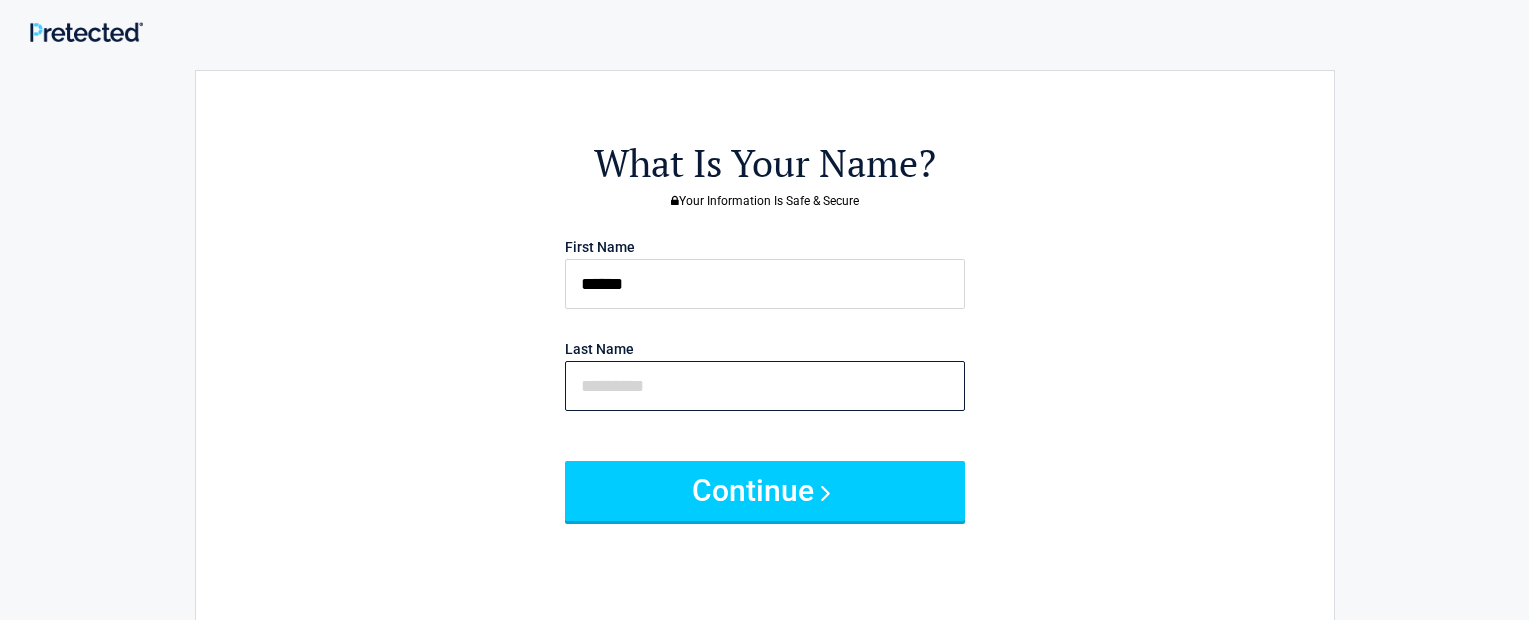 click at bounding box center (765, 386) 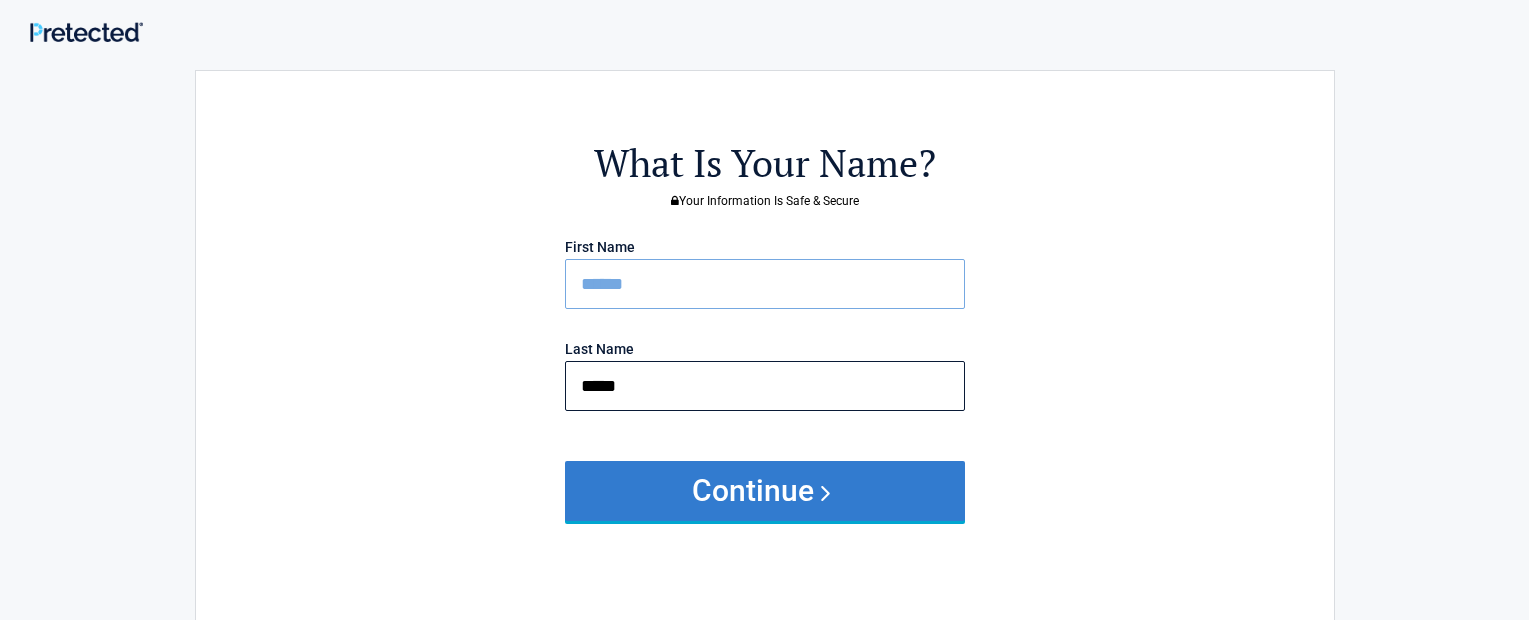 type on "*****" 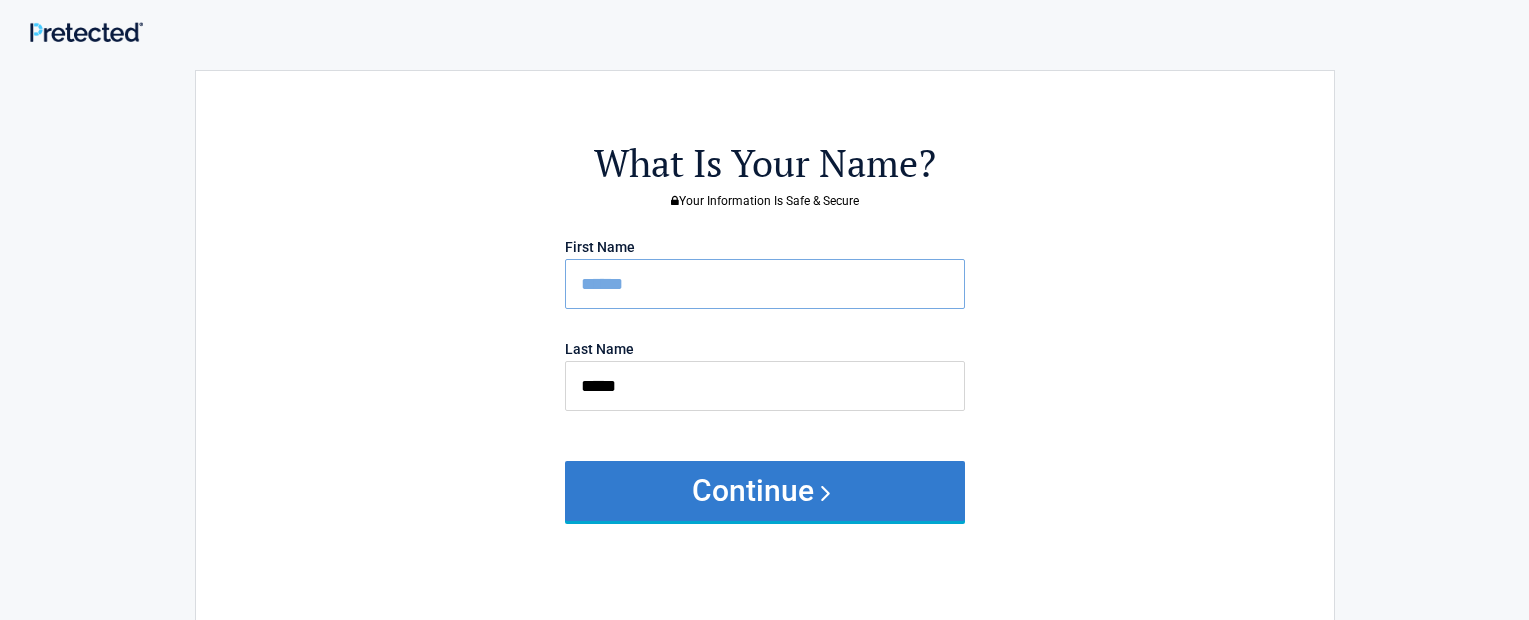 click on "Continue" at bounding box center [765, 491] 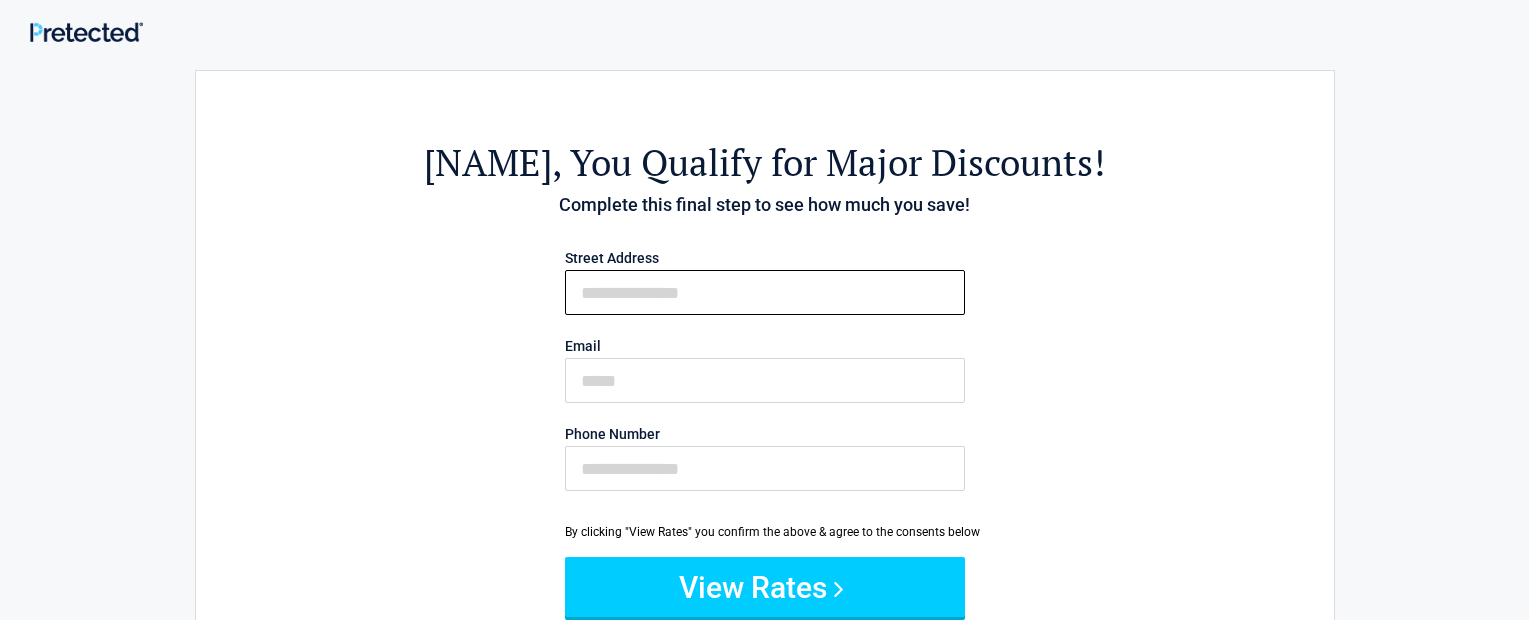 click on "First Name" at bounding box center (765, 292) 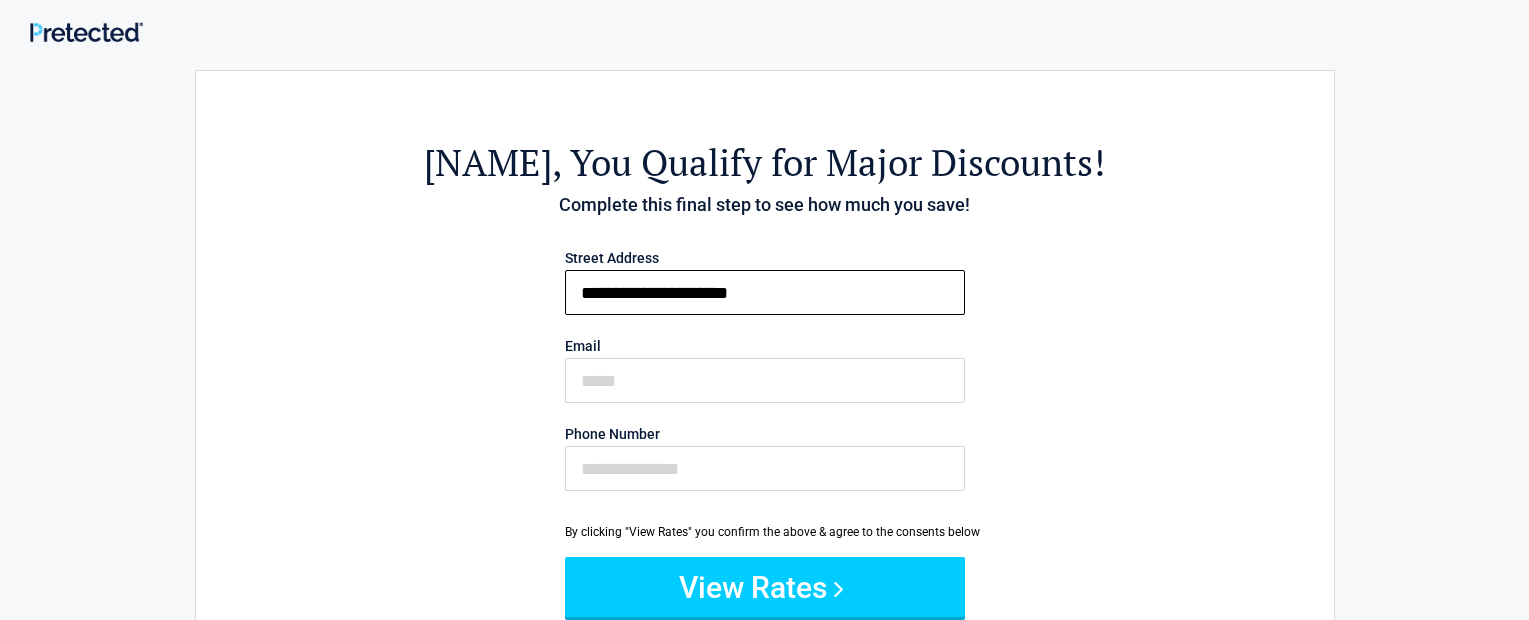 type on "**********" 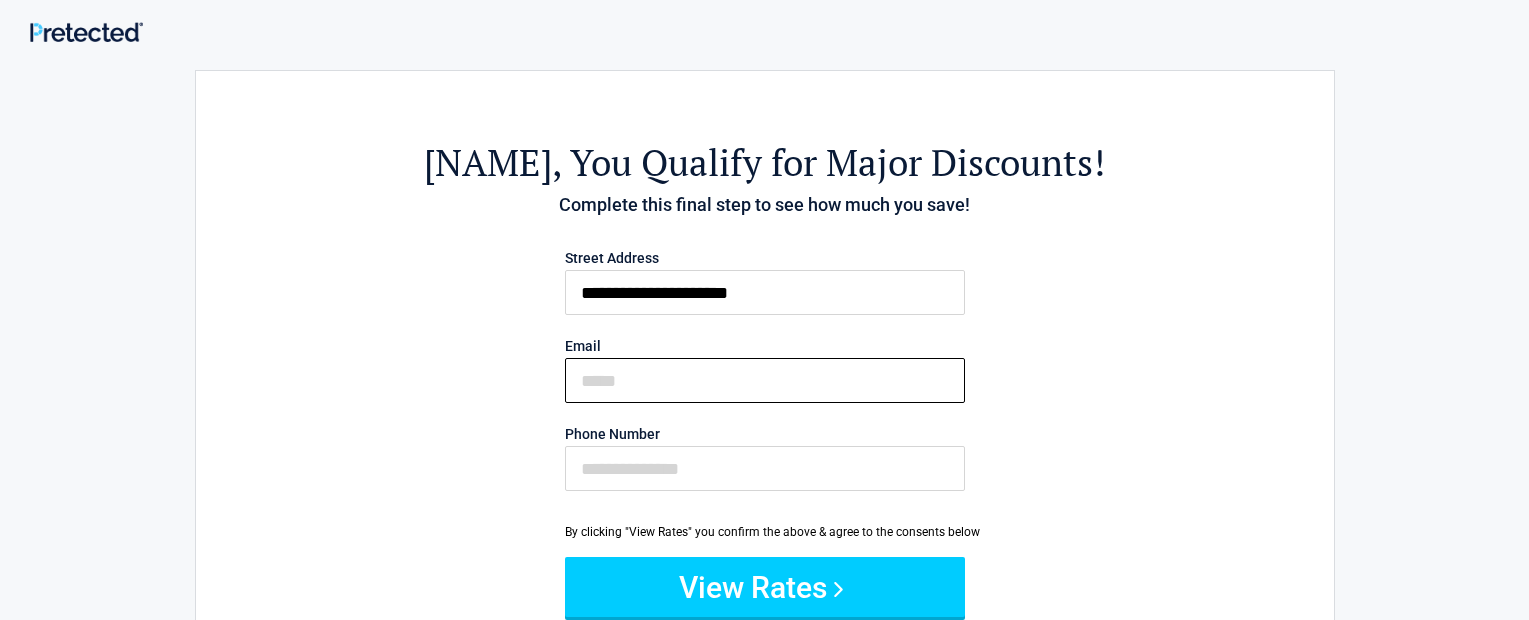 click on "Email" at bounding box center [765, 380] 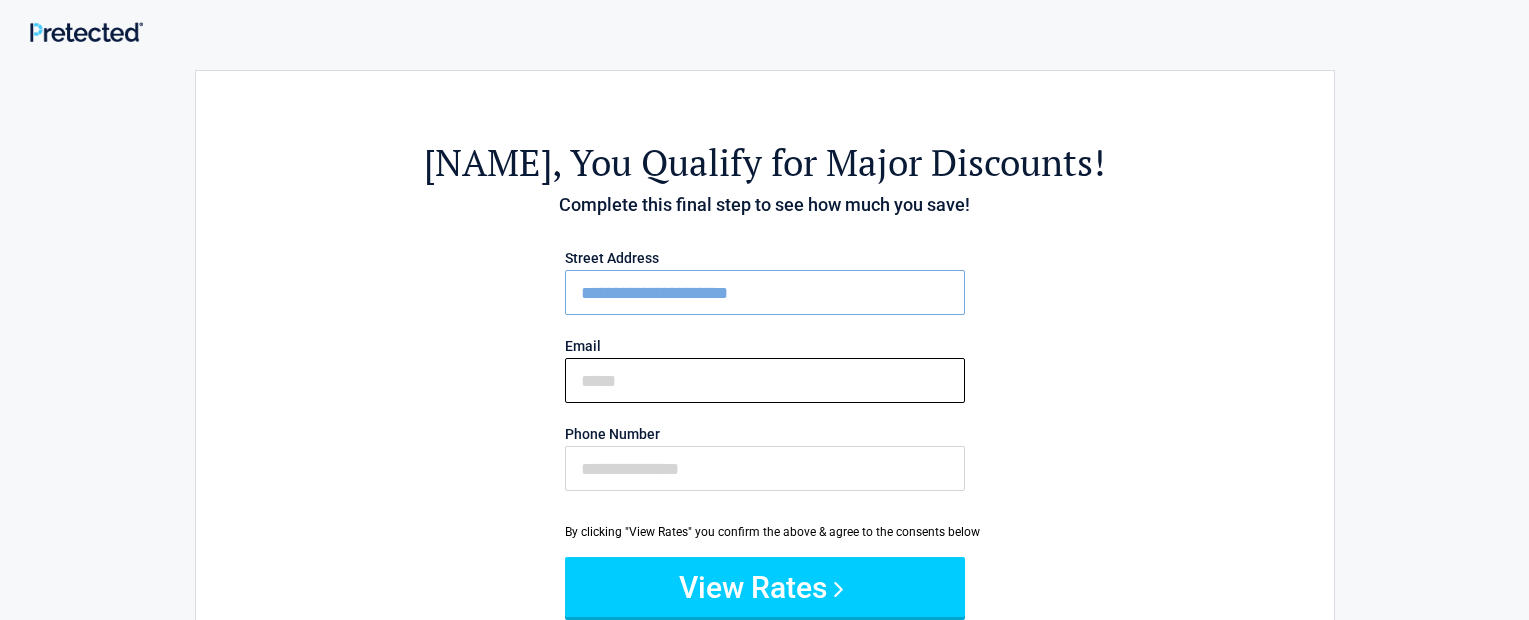 type on "*" 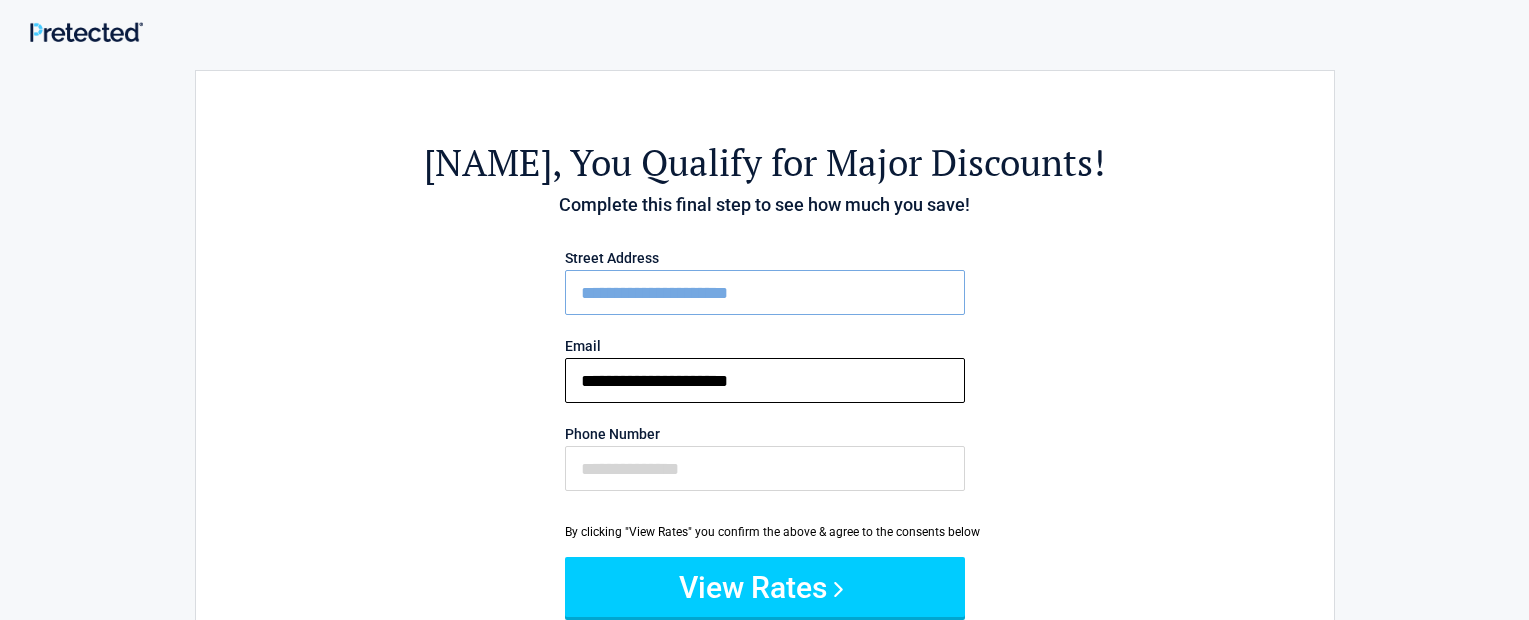 type on "**********" 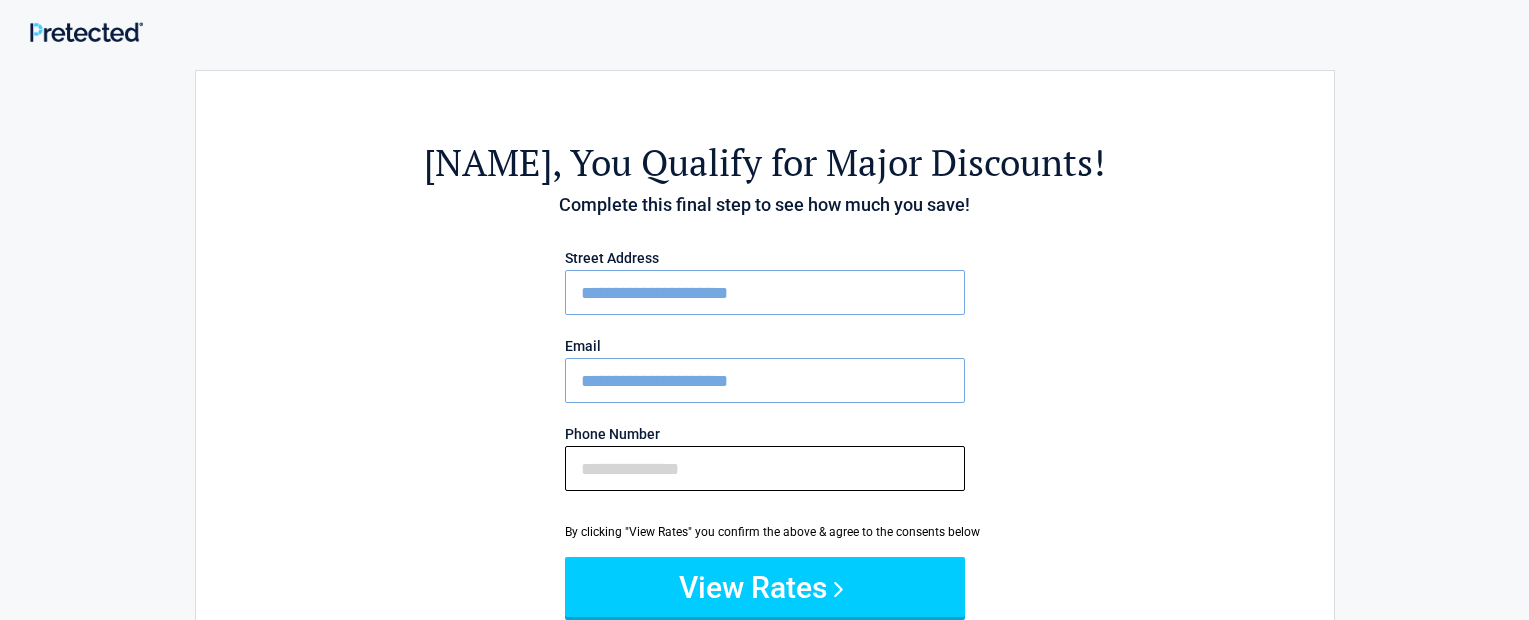 click on "Phone Number" at bounding box center [765, 468] 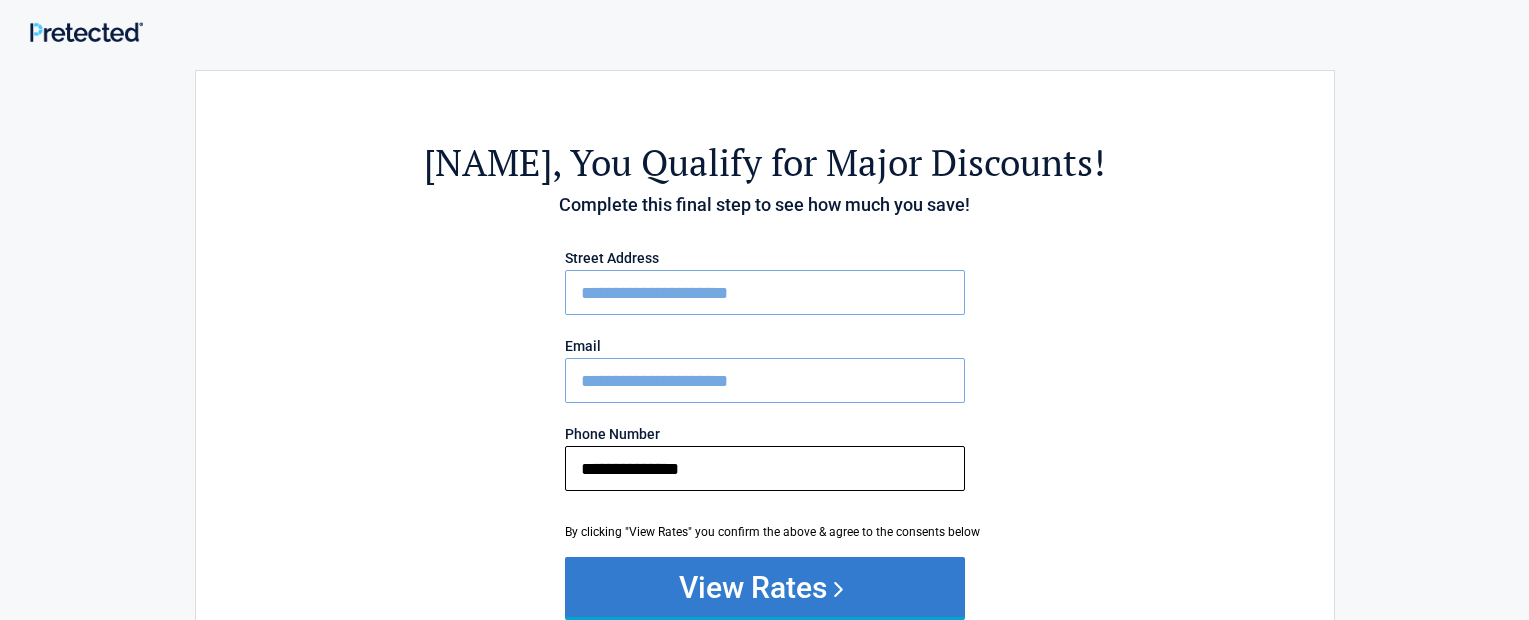 type on "**********" 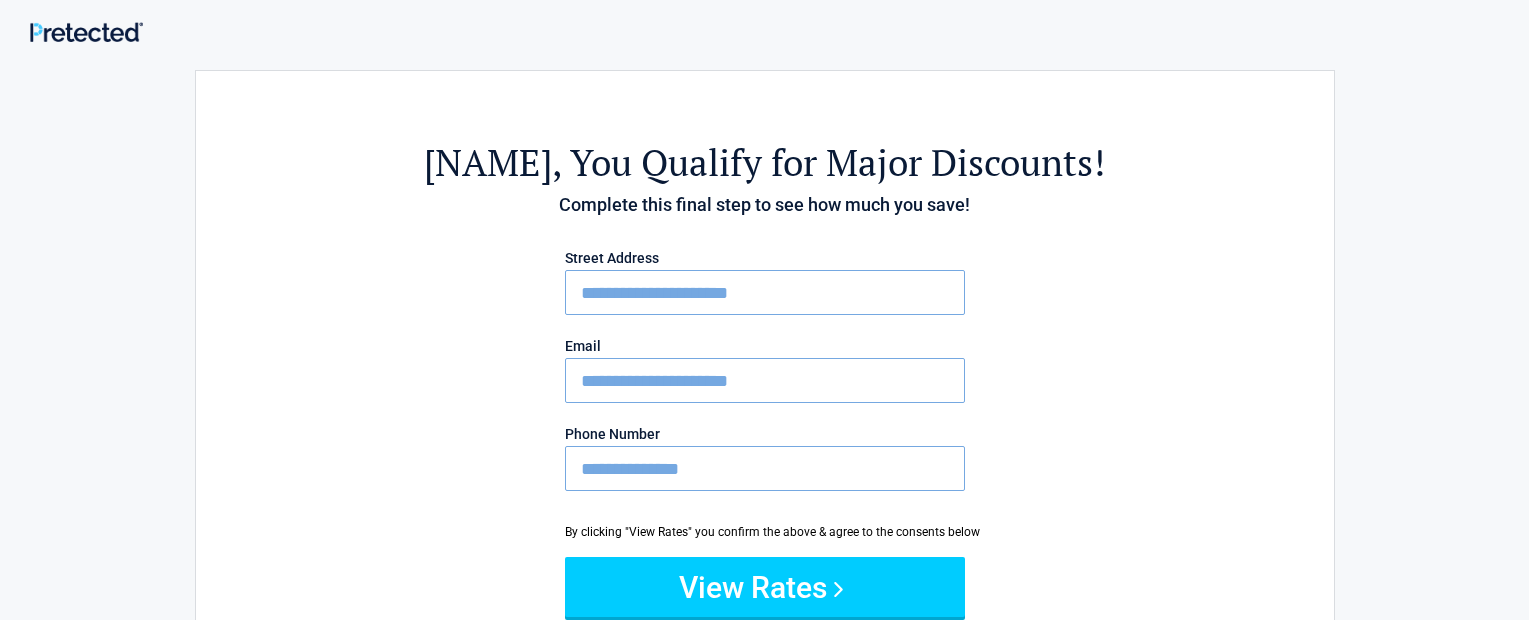 click on "**********" at bounding box center (765, 444) 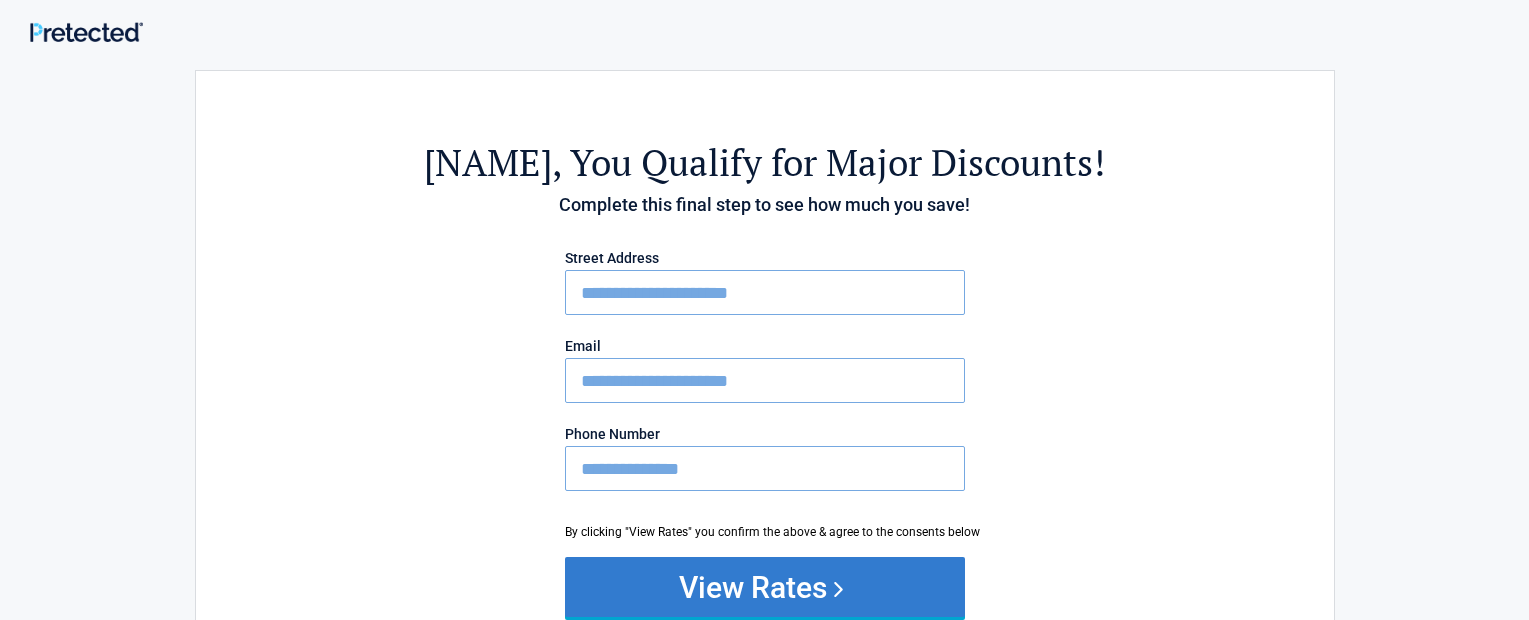click on "View Rates" at bounding box center (765, 587) 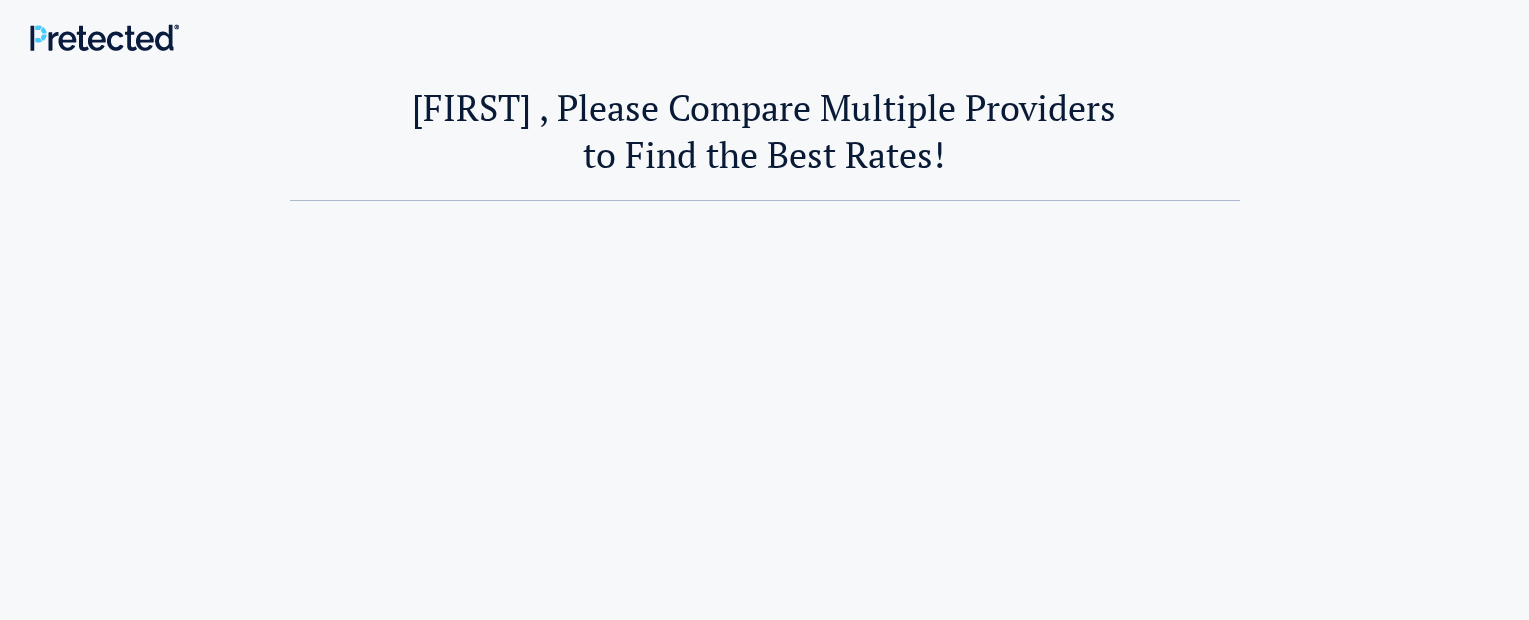 scroll, scrollTop: 0, scrollLeft: 0, axis: both 